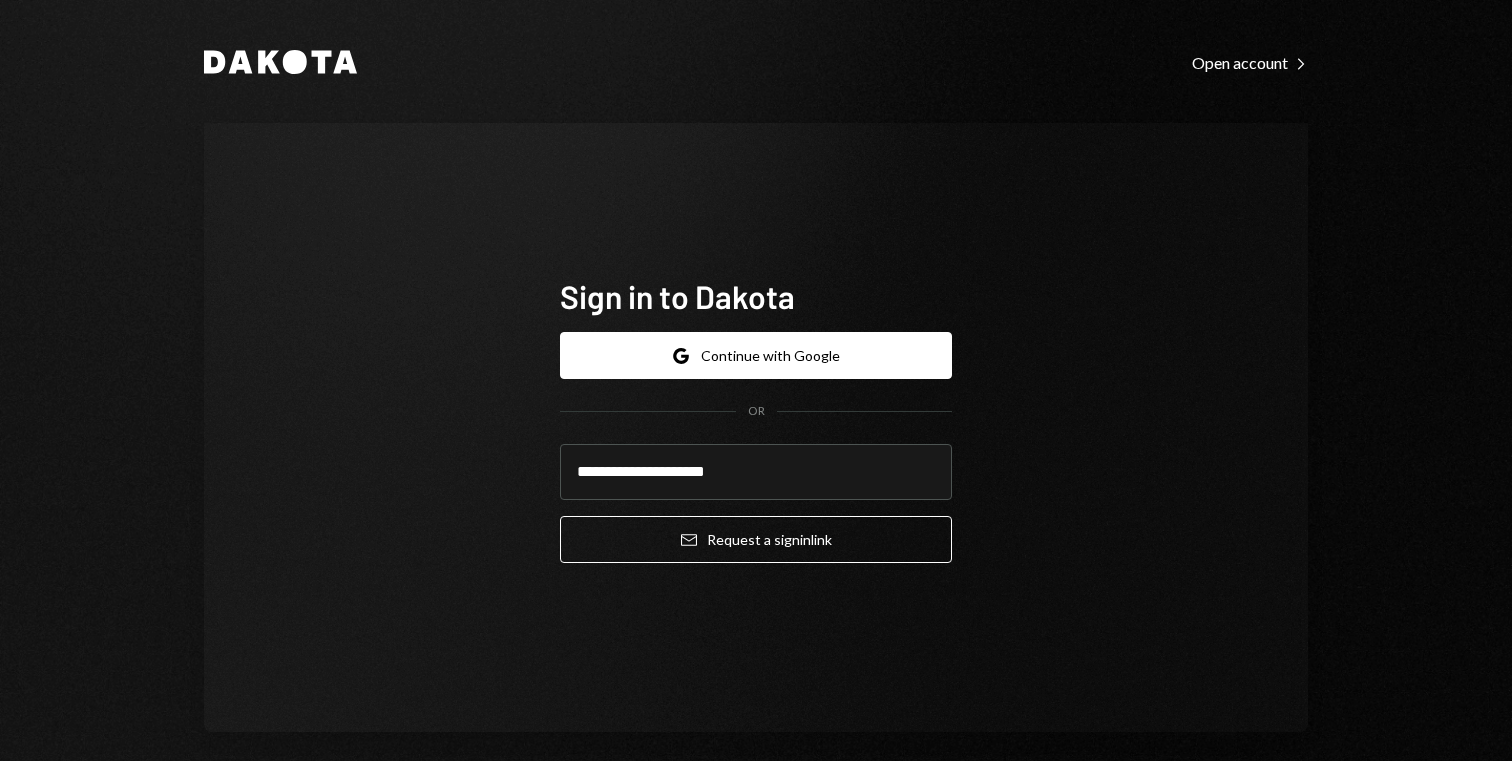 scroll, scrollTop: 0, scrollLeft: 0, axis: both 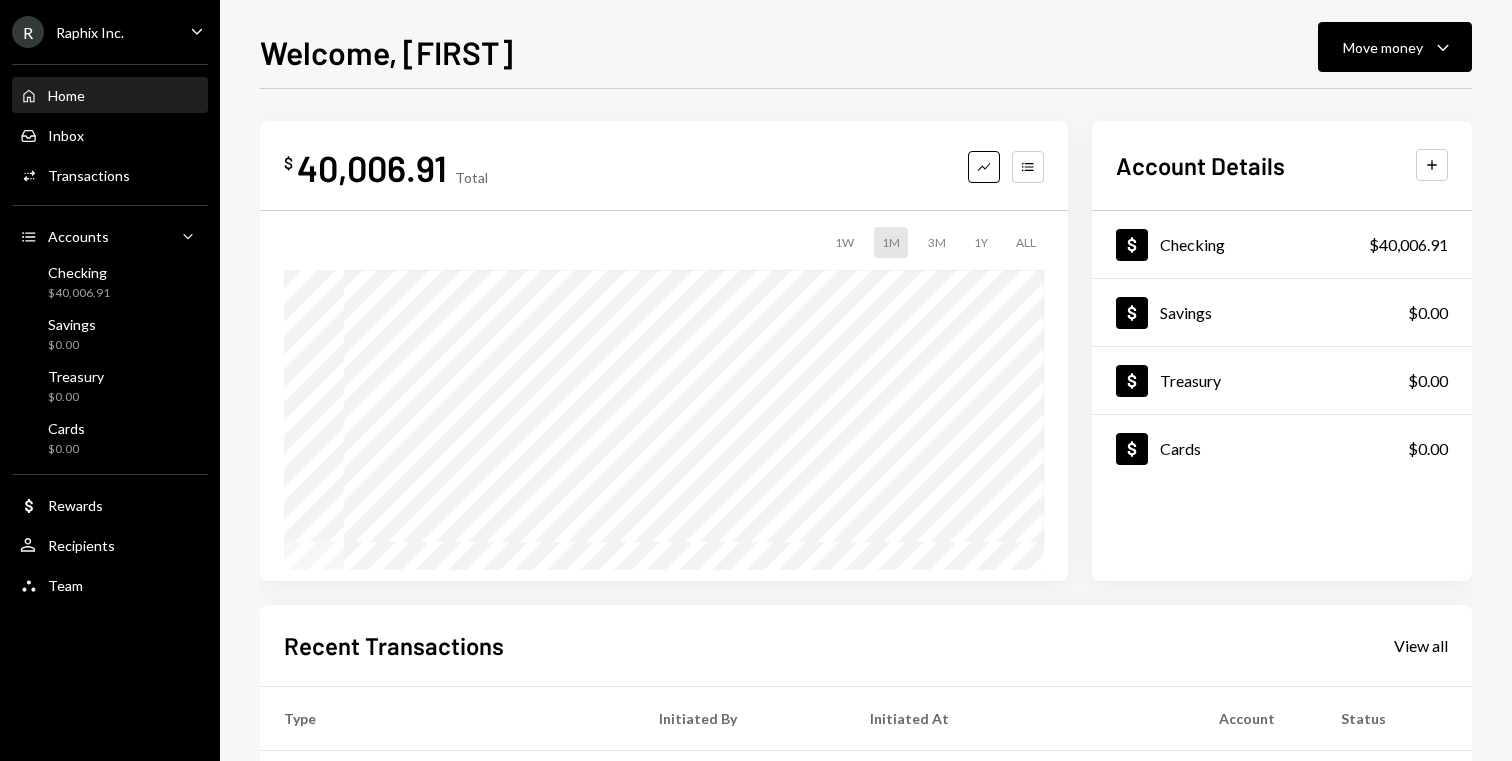 click on "Raphix Inc." at bounding box center [90, 32] 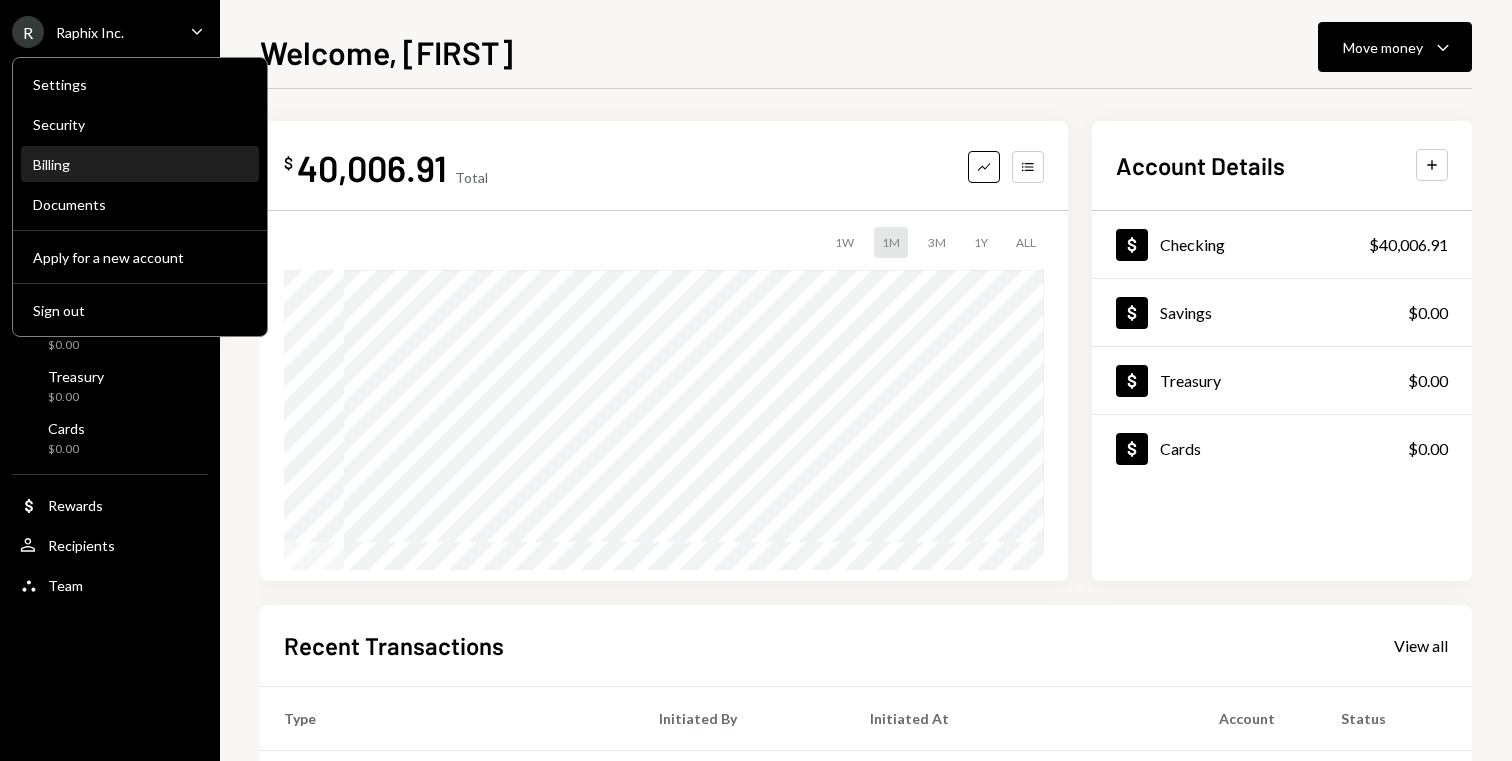 click on "Billing" at bounding box center (140, 165) 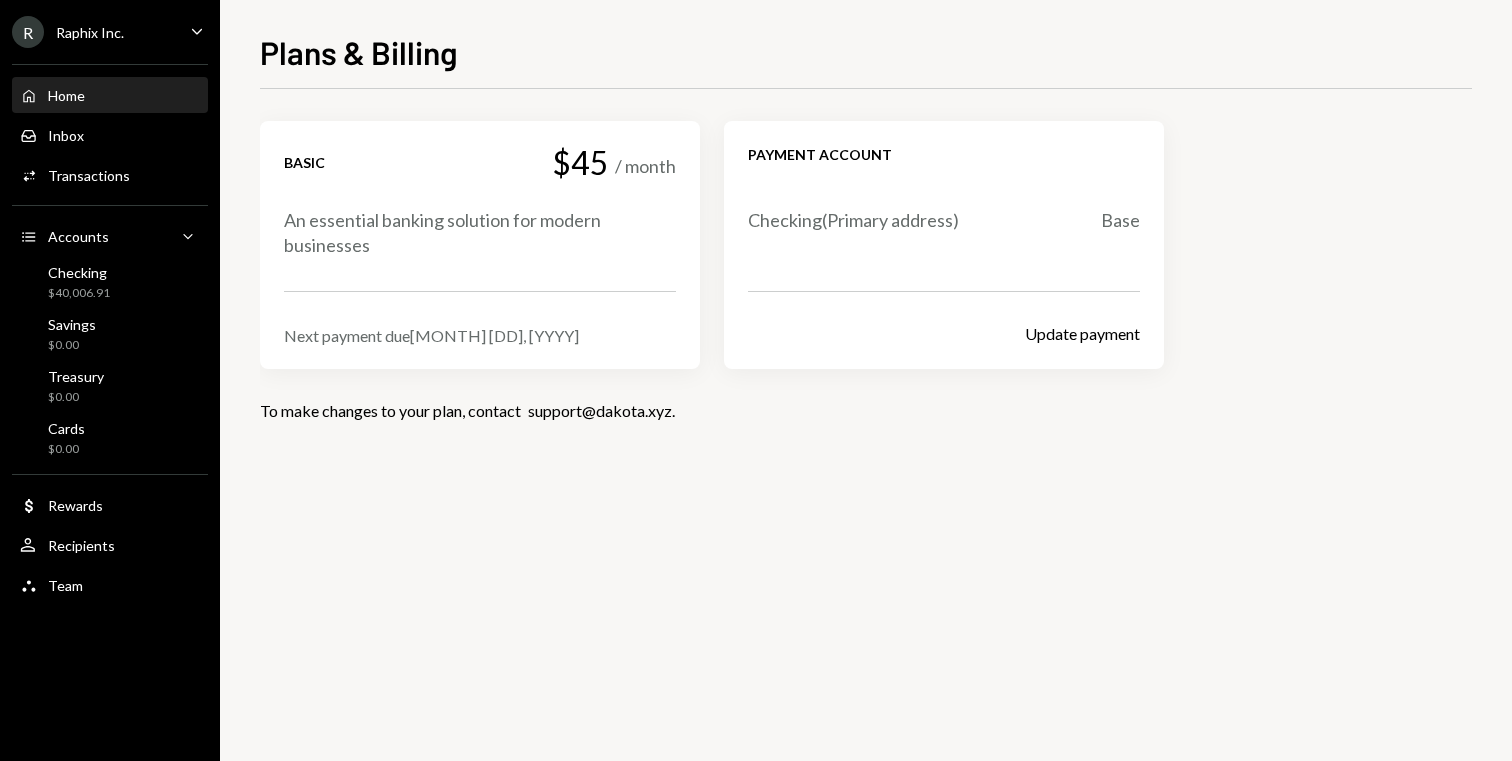 click on "Home Home" at bounding box center [110, 96] 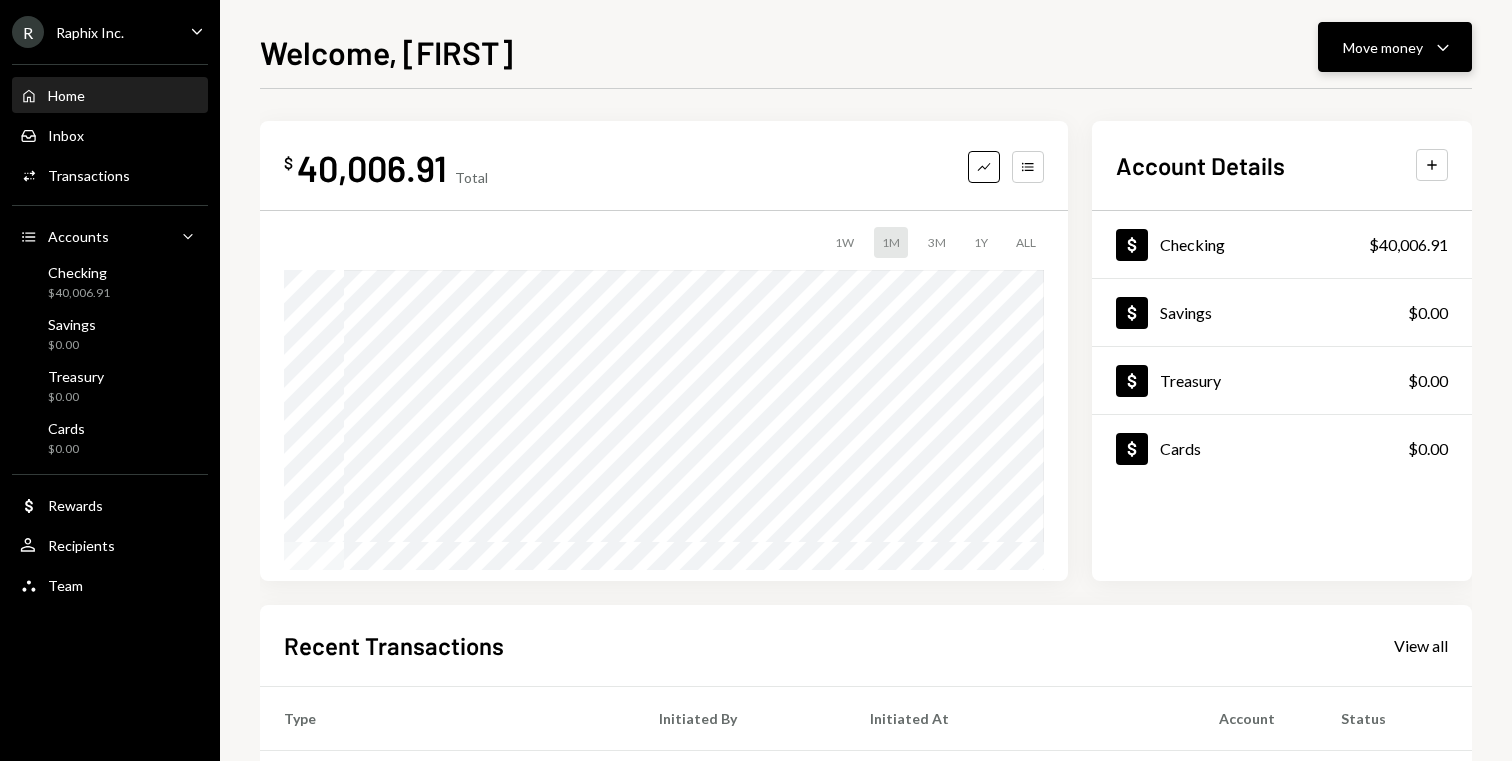 click on "Move money" at bounding box center (1383, 47) 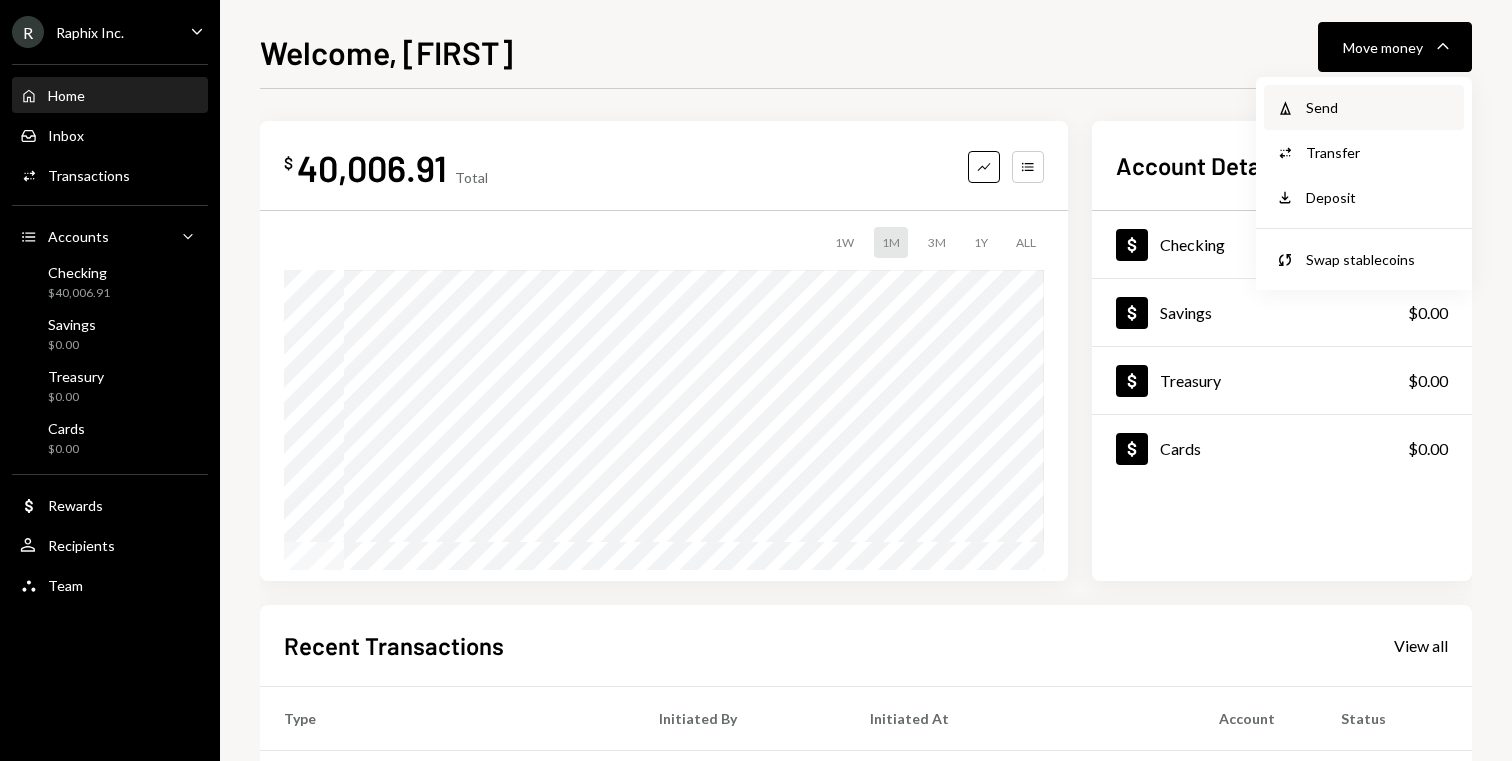 click on "Send" at bounding box center (1379, 107) 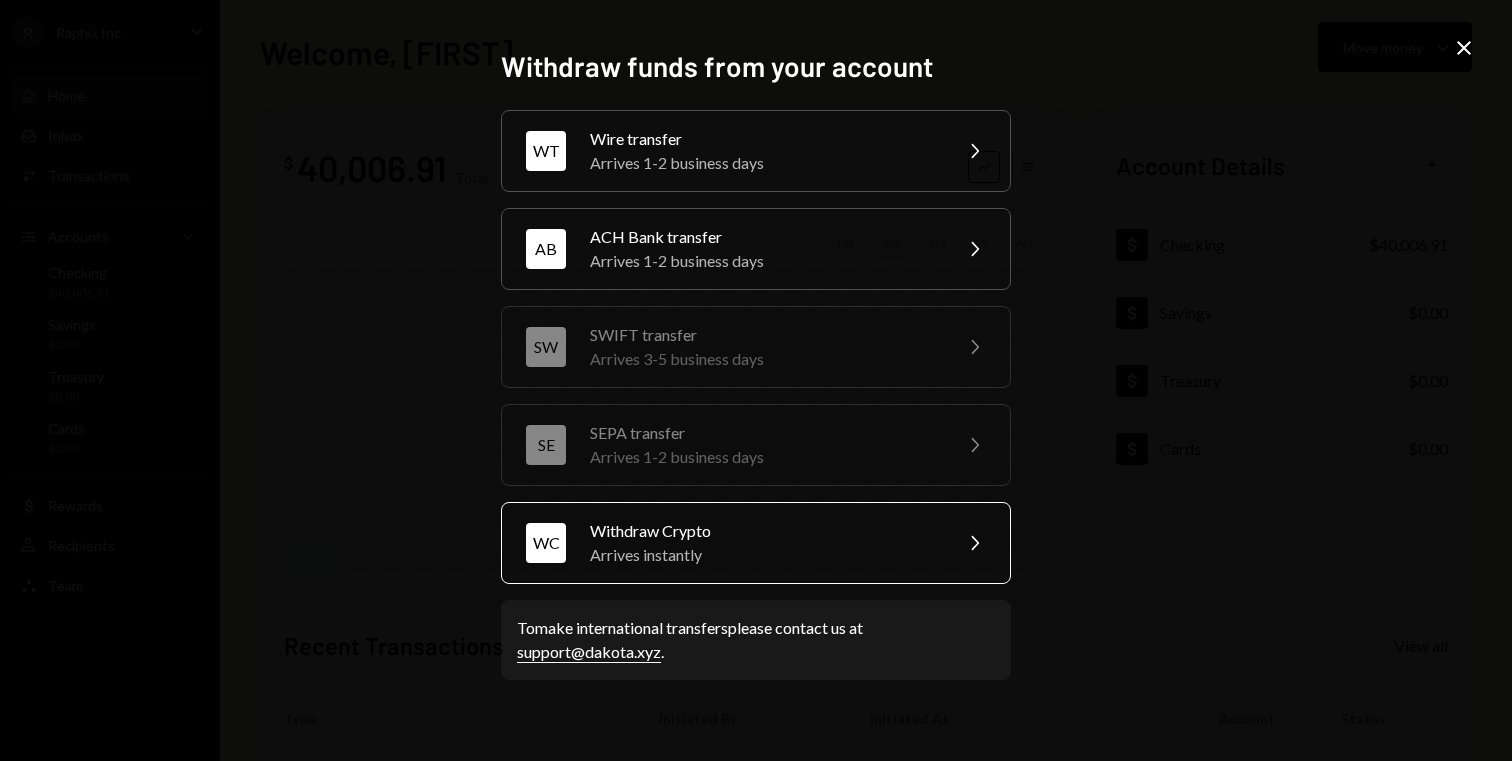 click on "Arrives instantly" at bounding box center [764, 555] 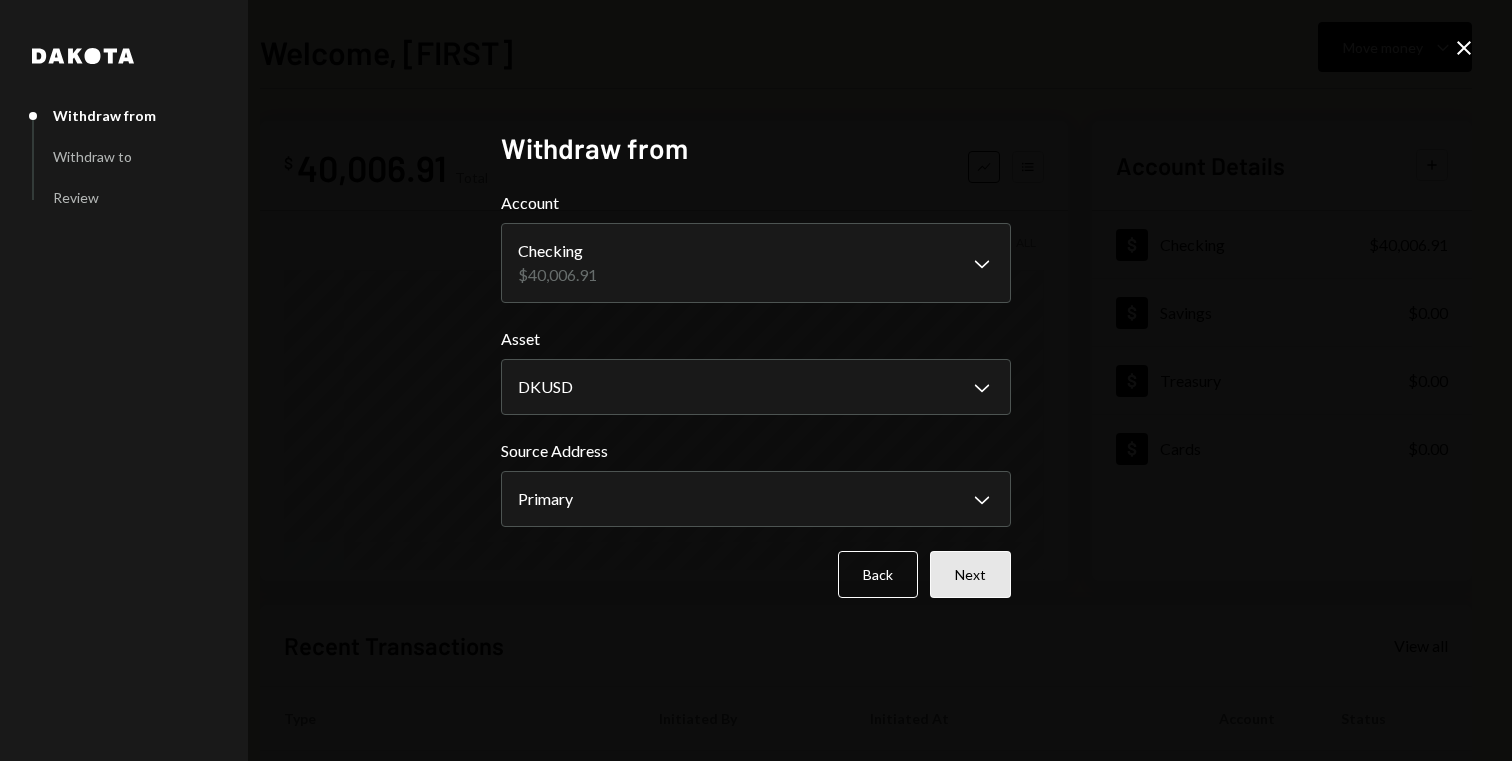 click on "Next" at bounding box center (970, 574) 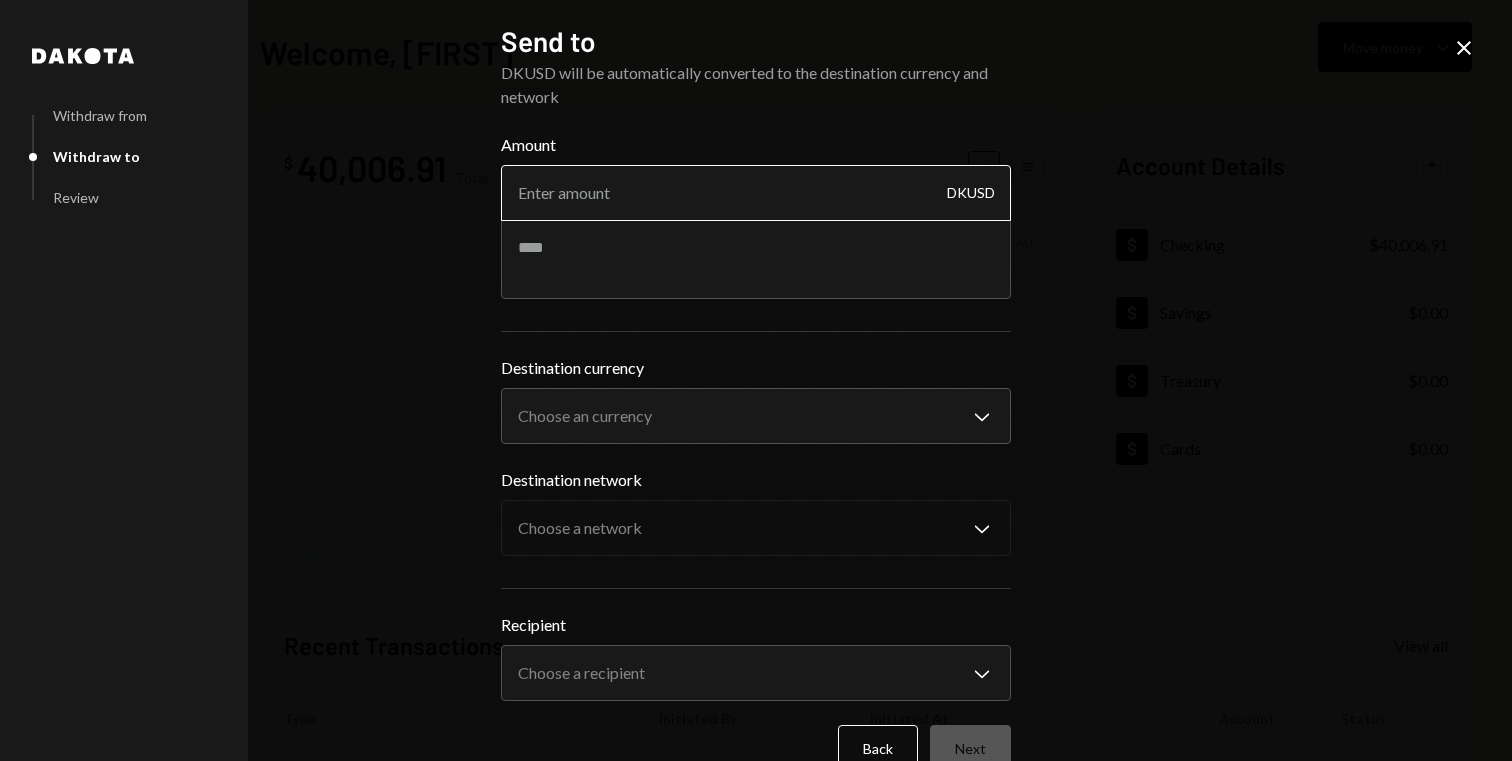 click on "Amount" at bounding box center [756, 193] 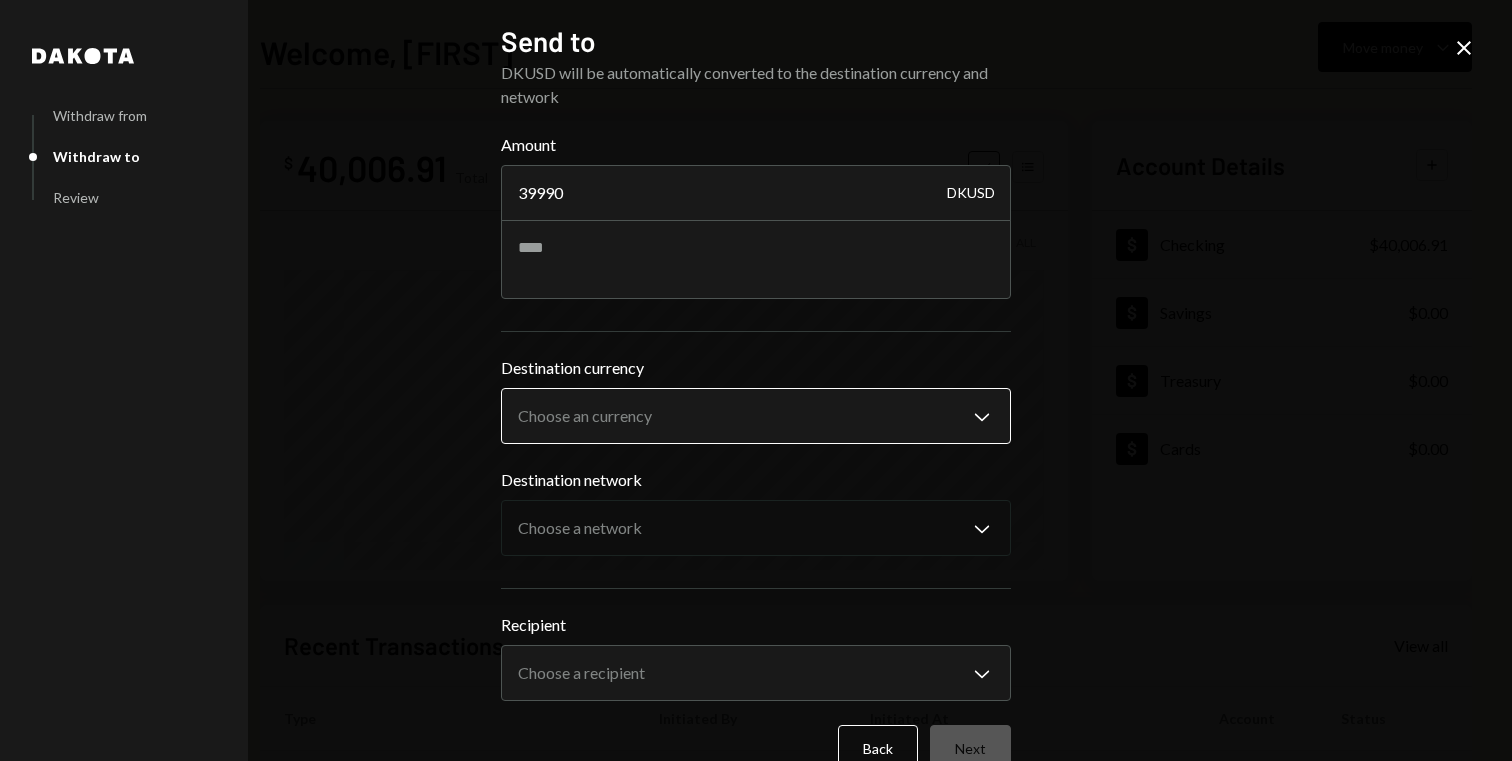 type on "39990" 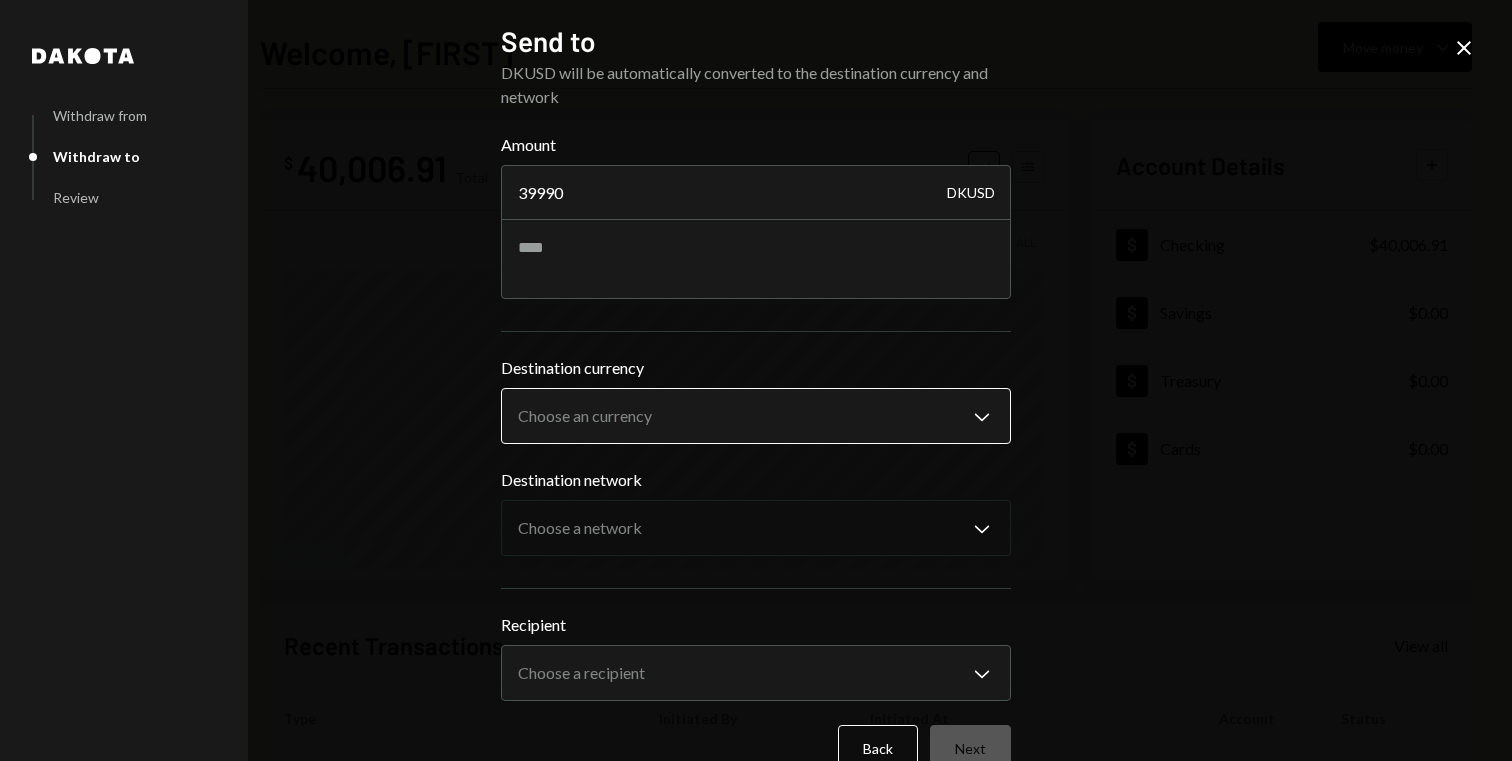 click on "R Raphix Inc. Caret Down Home Home Inbox Inbox Activities Transactions Accounts Accounts Caret Down Checking $[AMOUNT] Savings $0.00 Treasury $0.00 Cards $0.00 Dollar Rewards User Recipients Team Team Welcome, [FIRST] Move money Caret Down $ [AMOUNT] Total Graph Accounts 1W 1M 3M 1Y ALL Account Details Plus Dollar Checking $[AMOUNT] Dollar Savings $0.00 Dollar Treasury $0.00 Dollar Cards $0.00 Recent Transactions View all Type Initiated By Initiated At Account Status Bank Deposit $[AMOUNT] WISE US INC [MM]/[DD]/[YY] [HH]:[MM] [AM/PM] Checking Completed Withdrawal 11,703.07  DKUSD [FIRST] [LAST] [MM]/[DD]/[YY] [HH]:[MM] [AM/PM] Checking Completed Bank Deposit $[AMOUNT] ROBOGATHER INC. [MM]/[DD]/[YY] [HH]:[MM] [AM/PM] Checking Completed Withdrawal 44,450  DKUSD [FIRST] [LAST] [MM]/[DD]/[YY] [HH]:[MM] [AM/PM] Checking Completed Billing Drawdown Withdrawal 45  DKUSD Dakota System [MM]/[DD]/[YY] [HH]:[MM] [AM/PM] Checking Completed Welcome, [FIRST] - Dakota Dakota Withdraw from Withdraw to Review Send to Amount 39980 DKUSD Destination currency USD Coin Chevron Down ********" at bounding box center (756, 380) 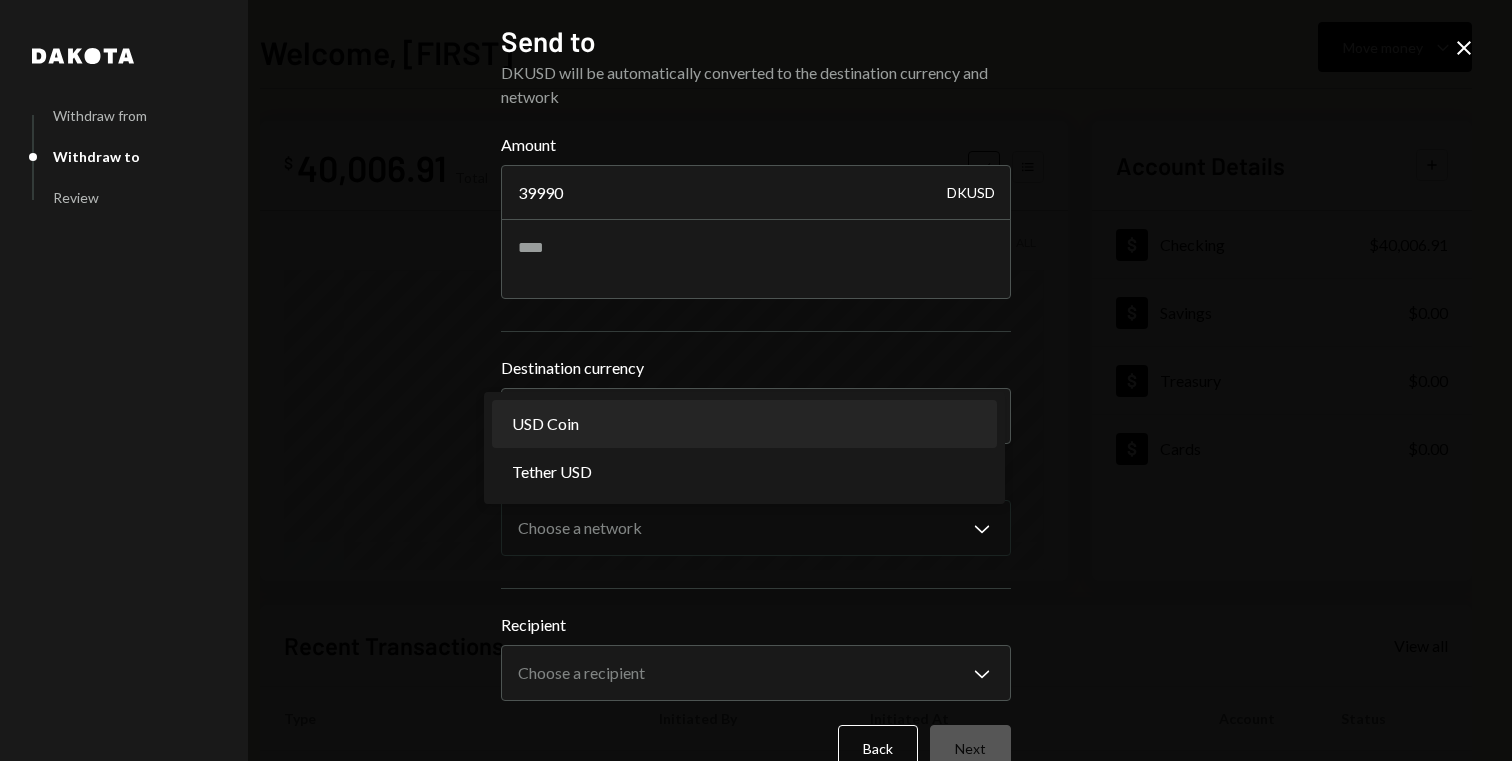 select on "****" 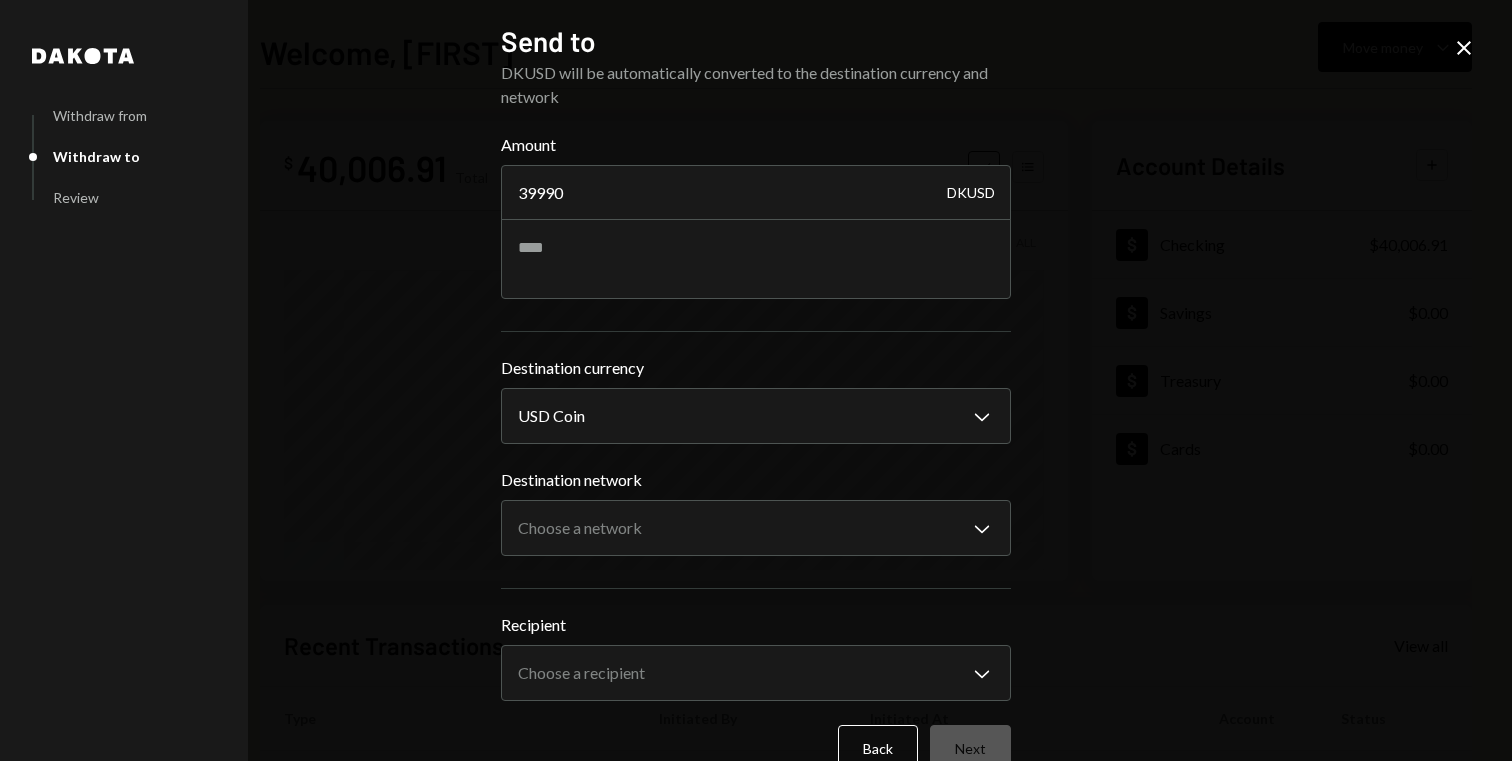 click on "Destination network" at bounding box center [756, 480] 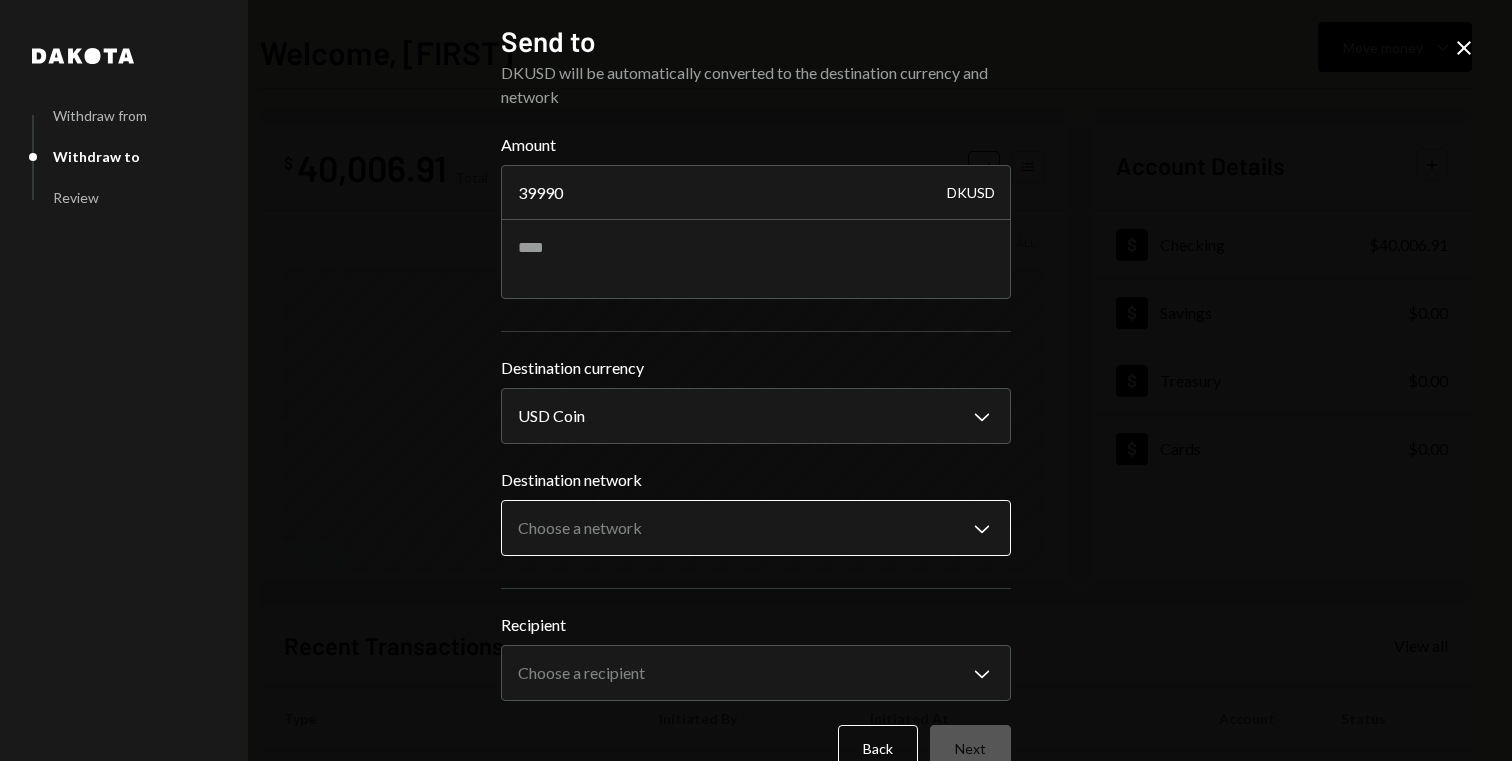 click on "R Raphix Inc. Caret Down Home Home Inbox Inbox Activities Transactions Accounts Accounts Caret Down Checking $[AMOUNT] Savings $0.00 Treasury $0.00 Cards $0.00 Dollar Rewards User Recipients Team Team Welcome, [FIRST] Move money Caret Down $ [AMOUNT] Total Graph Accounts 1W 1M 3M 1Y ALL Account Details Plus Dollar Checking $[AMOUNT] Dollar Savings $0.00 Dollar Treasury $0.00 Dollar Cards $0.00 Recent Transactions View all Type Initiated By Initiated At Account Status Bank Deposit $[AMOUNT] WISE US INC [MM]/[DD]/[YY] [HH]:[MM] [AM/PM] Checking Completed Withdrawal 11,703.07  DKUSD [FIRST] [LAST] [MM]/[DD]/[YY] [HH]:[MM] [AM/PM] Checking Completed Bank Deposit $[AMOUNT] ROBOGATHER INC. [MM]/[DD]/[YY] [HH]:[MM] [AM/PM] Checking Completed Withdrawal 44,450  DKUSD [FIRST] [LAST] [MM]/[DD]/[YY] [HH]:[MM] [AM/PM] Checking Completed Billing Drawdown Withdrawal 45  DKUSD Dakota System [MM]/[DD]/[YY] [HH]:[MM] [AM/PM] Checking Completed Welcome, [FIRST] - Dakota Dakota Withdraw from Withdraw to Review Send to Amount 39990 DKUSD Destination currency USD Coin Chevron Down ********" at bounding box center (756, 380) 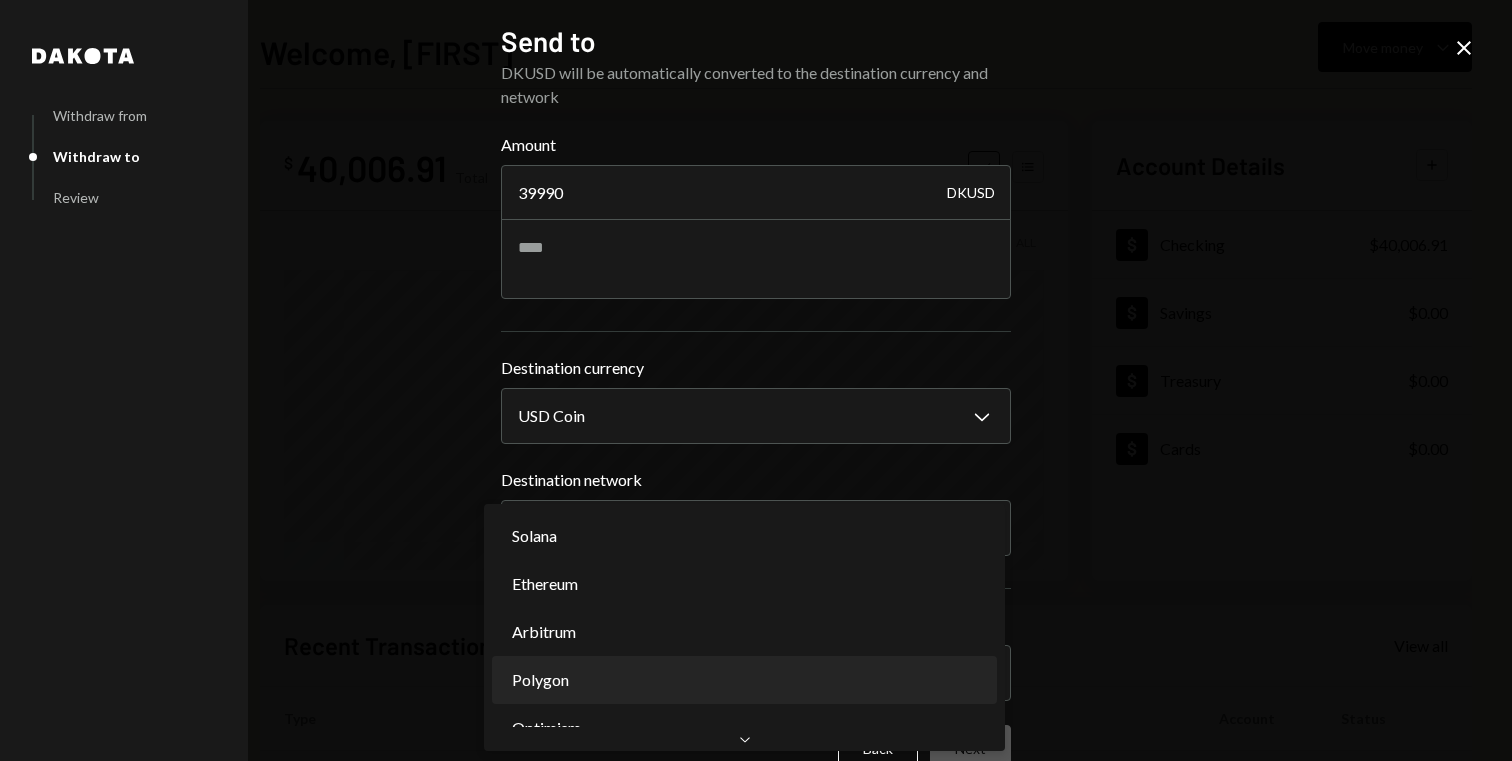 select on "**********" 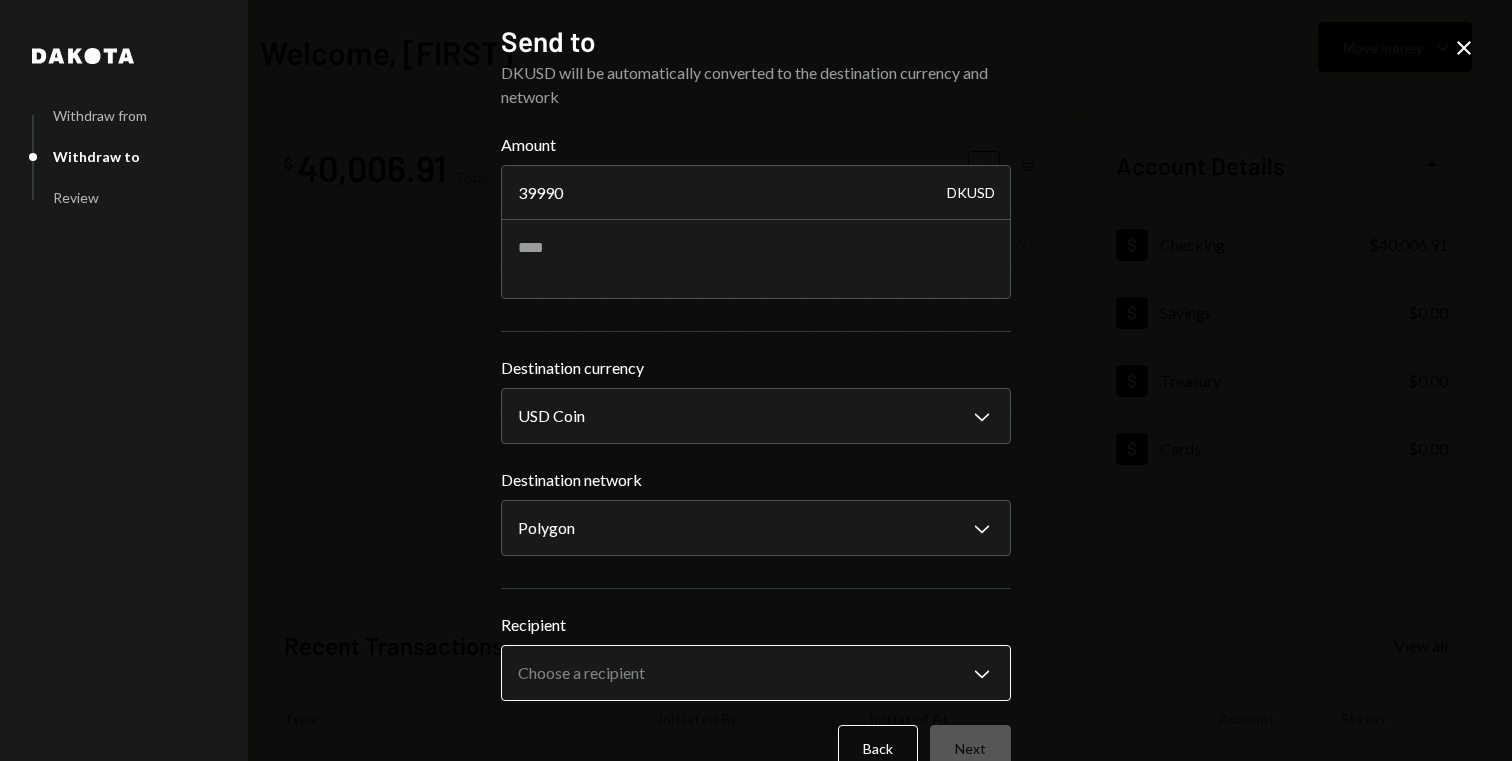 click on "R Raphix Inc. Caret Down Home Home Inbox Inbox Activities Transactions Accounts Accounts Caret Down Checking $[AMOUNT] Savings $0.00 Treasury $0.00 Cards $0.00 Dollar Rewards User Recipients Team Team Welcome, [FIRST] Move money Caret Down $ [AMOUNT] Total Graph Accounts 1W 1M 3M 1Y ALL Account Details Plus Dollar Checking $[AMOUNT] Dollar Savings $0.00 Dollar Treasury $0.00 Dollar Cards $0.00 Recent Transactions View all Type Initiated By Initiated At Account Status Bank Deposit $[AMOUNT] WISE US INC [MM]/[DD]/[YY] [HH]:[MM] [AM/PM] Checking Completed Withdrawal 11,703.07  DKUSD [FIRST] [LAST] [MM]/[DD]/[YY] [HH]:[MM] [AM/PM] Checking Completed Bank Deposit $[AMOUNT] ROBOGATHER INC. [MM]/[DD]/[YY] [HH]:[MM] [AM/PM] Checking Completed Withdrawal 44,450  DKUSD [FIRST] [LAST] [MM]/[DD]/[YY] [HH]:[MM] [AM/PM] Checking Completed Billing Drawdown Withdrawal 45  DKUSD Dakota System [MM]/[DD]/[YY] [HH]:[MM] [AM/PM] Checking Completed Welcome, [FIRST] - Dakota Dakota Withdraw from Withdraw to Review Send to Amount 39990 DKUSD Destination currency USD Coin Chevron Down ********" at bounding box center (756, 380) 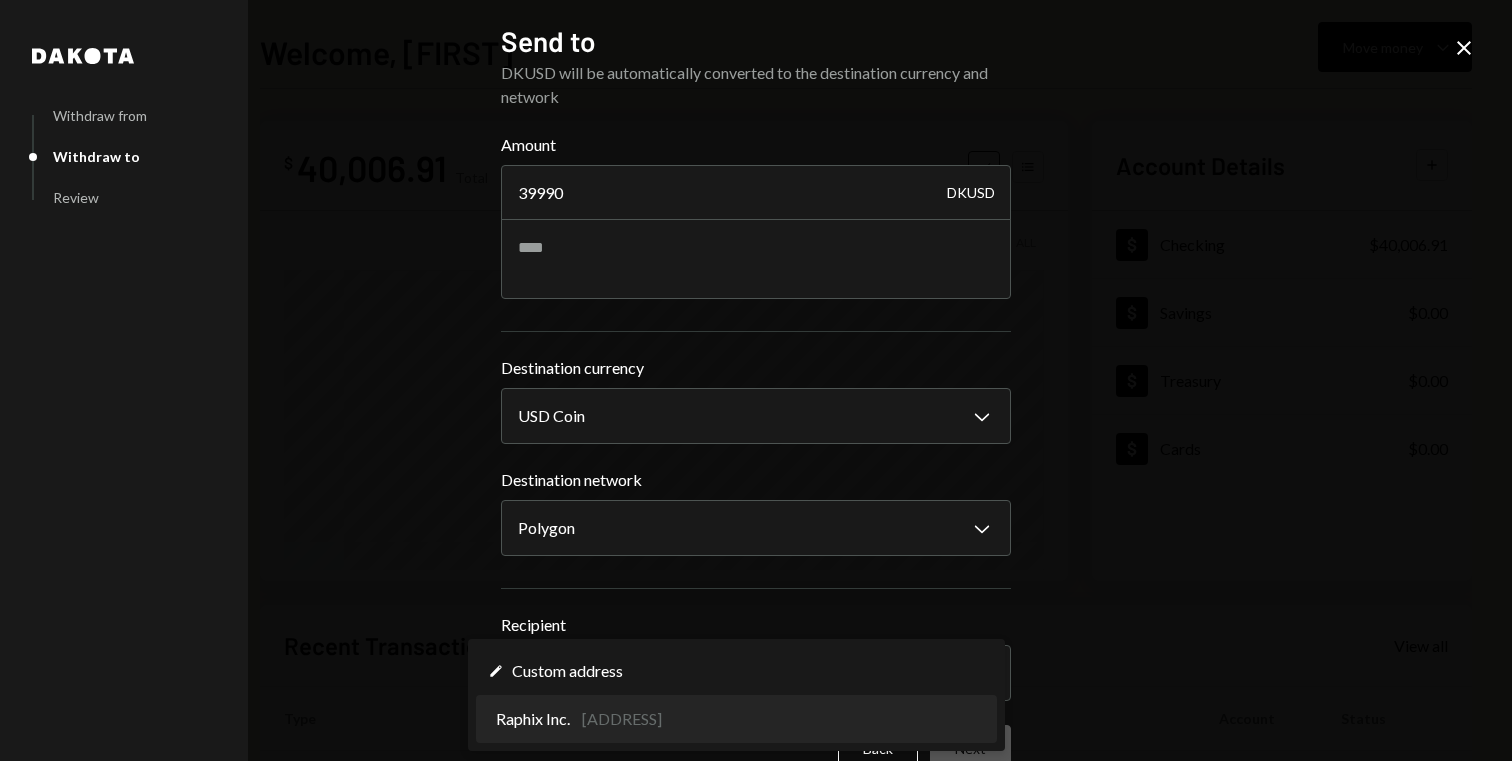 select on "**********" 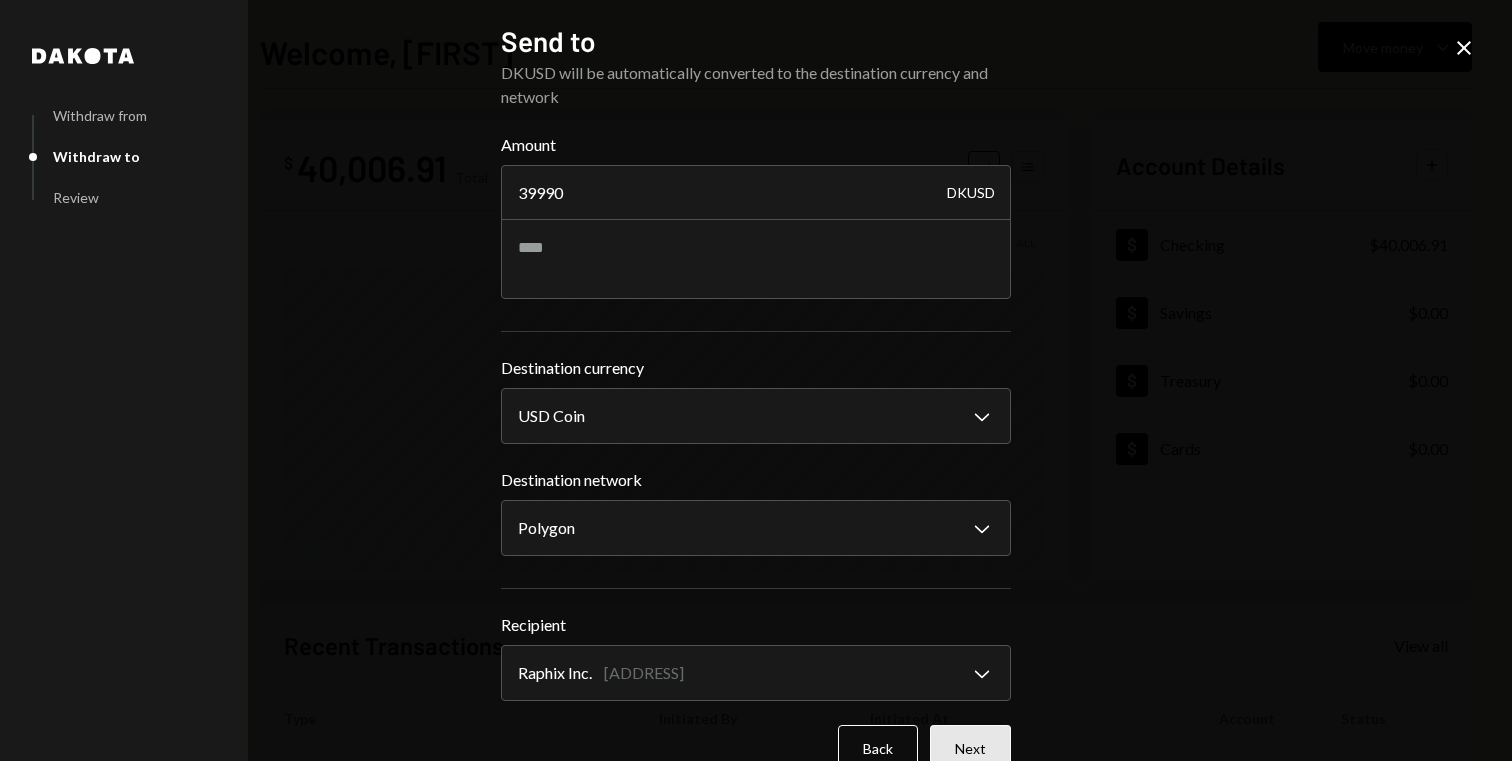 click on "Next" at bounding box center (970, 748) 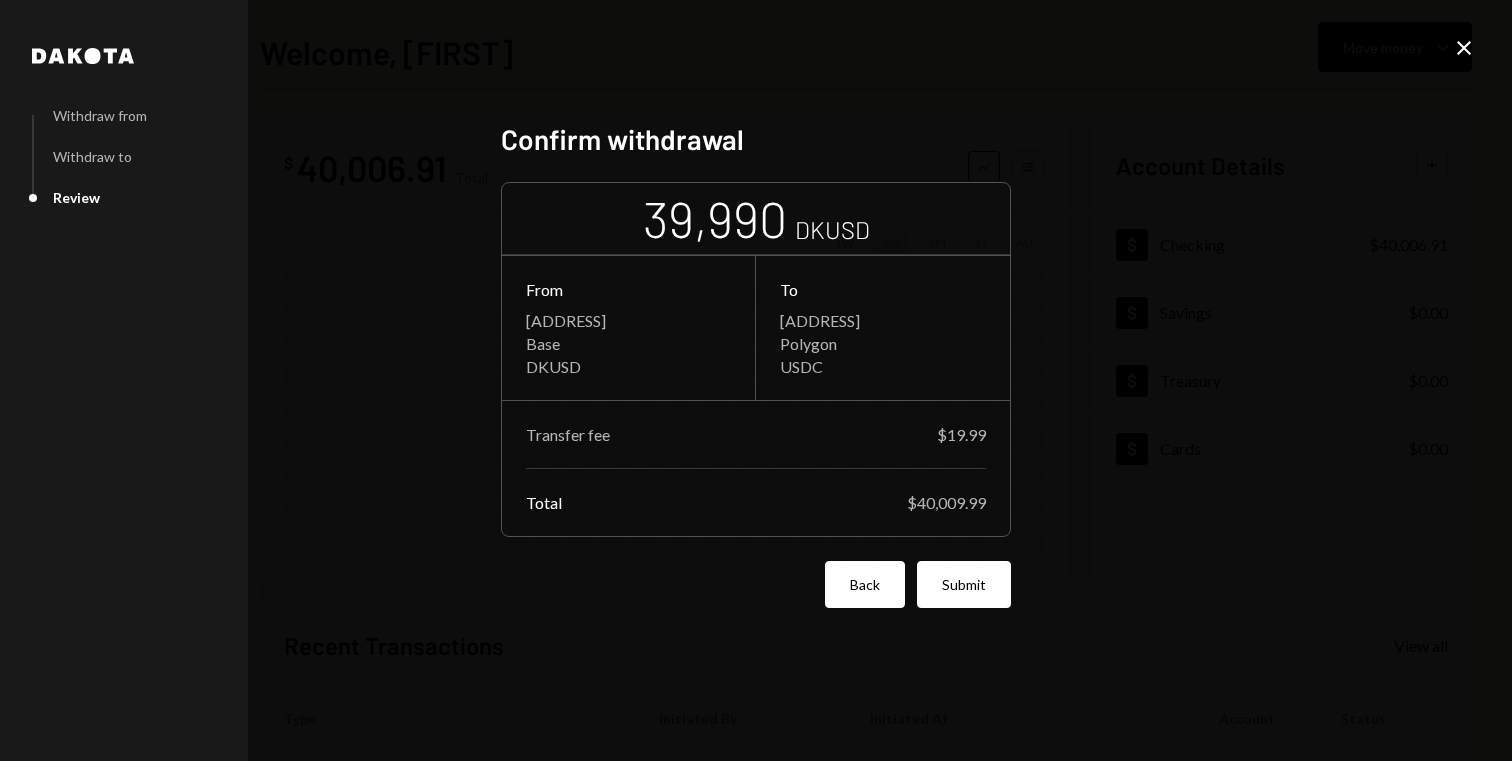 click on "Back" at bounding box center [865, 584] 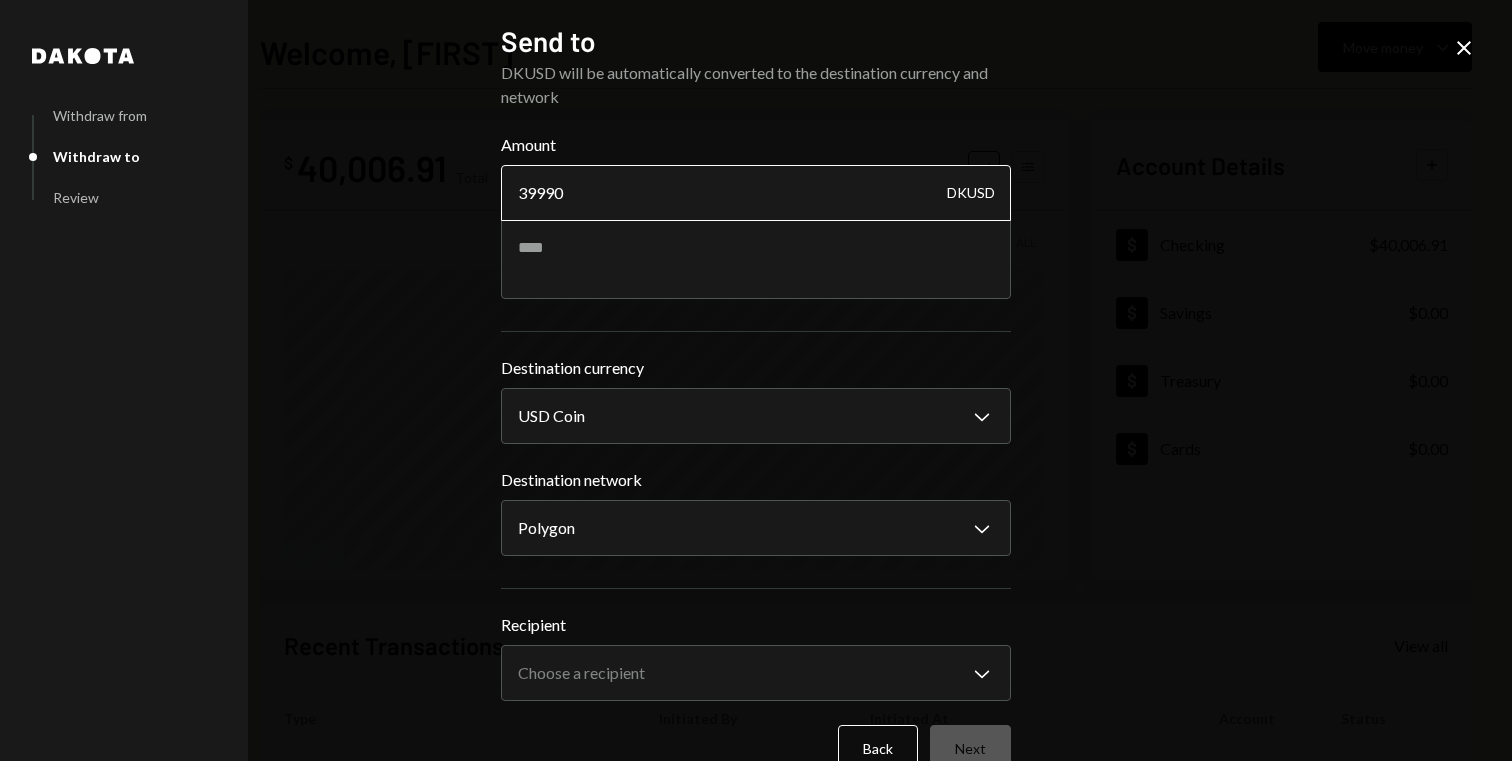 drag, startPoint x: 541, startPoint y: 186, endPoint x: 552, endPoint y: 189, distance: 11.401754 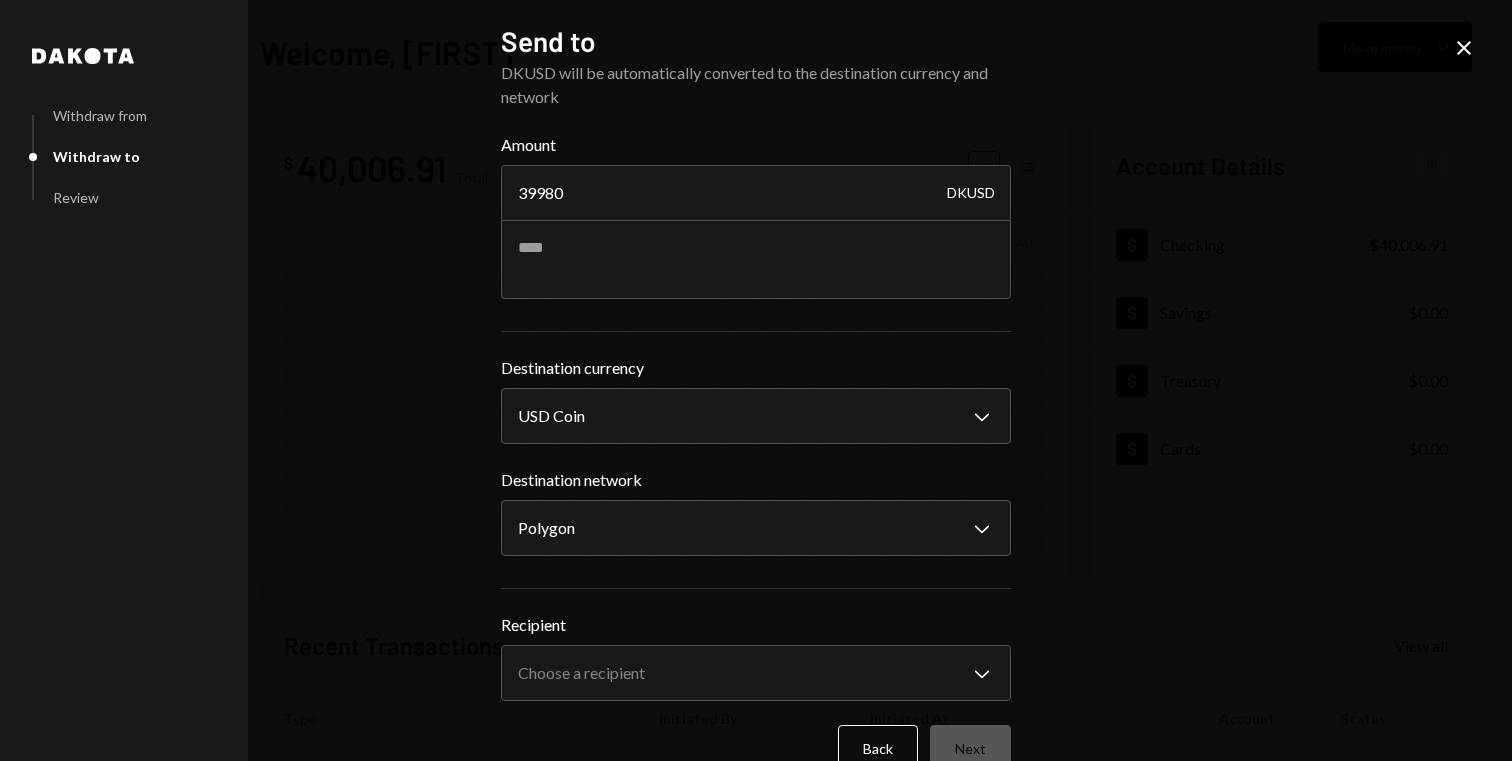 type on "39980" 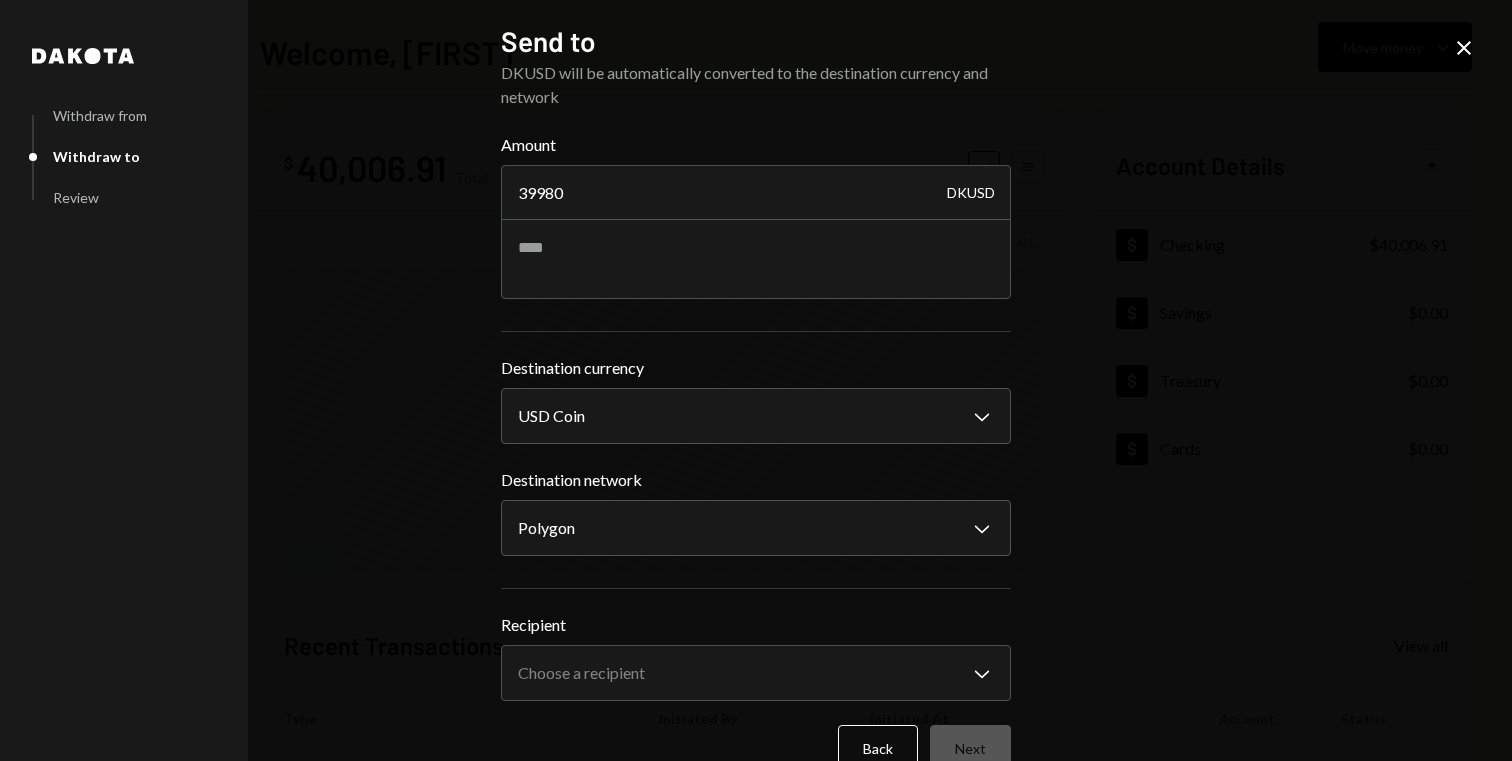 click on "**********" at bounding box center (756, 380) 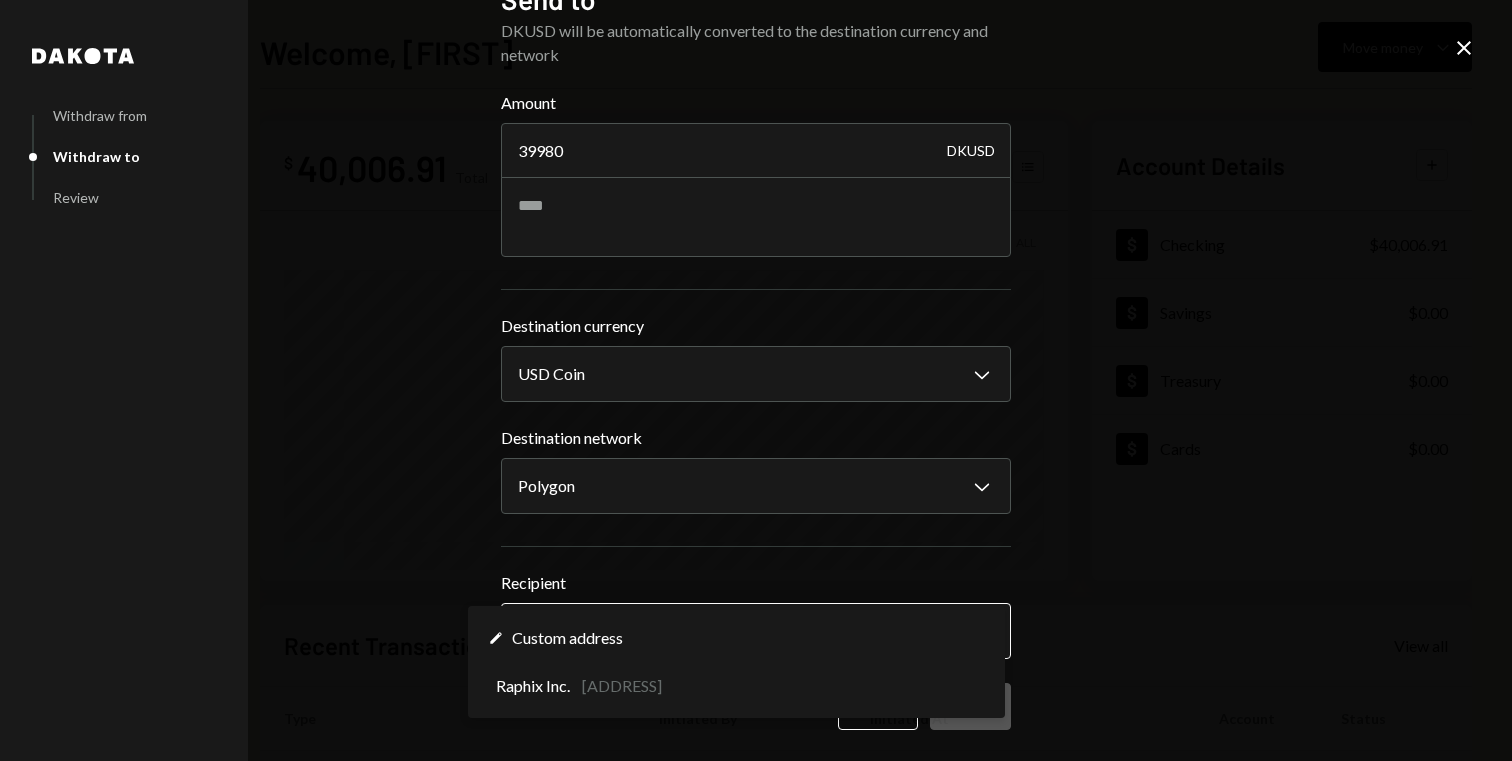 click on "R Raphix Inc. Caret Down Home Home Inbox Inbox Activities Transactions Accounts Accounts Caret Down Checking $[AMOUNT] Savings $0.00 Treasury $0.00 Cards $0.00 Dollar Rewards User Recipients Team Team Welcome, [FIRST] Move money Caret Down $ [AMOUNT] Total Graph Accounts 1W 1M 3M 1Y ALL Account Details Plus Dollar Checking $[AMOUNT] Dollar Savings $0.00 Dollar Treasury $0.00 Dollar Cards $0.00 Recent Transactions View all Type Initiated By Initiated At Account Status Bank Deposit $[AMOUNT] WISE US INC [MM]/[DD]/[YY] [HH]:[MM] [AM/PM] Checking Completed Withdrawal 11,703.07  DKUSD [FIRST] [LAST] [MM]/[DD]/[YY] [HH]:[MM] [AM/PM] Checking Completed Bank Deposit $[AMOUNT] ROBOGATHER INC. [MM]/[DD]/[YY] [HH]:[MM] [AM/PM] Checking Completed Withdrawal 44,450  DKUSD [FIRST] [LAST] [MM]/[DD]/[YY] [HH]:[MM] [AM/PM] Checking Completed Billing Drawdown Withdrawal 45  DKUSD Dakota System [MM]/[DD]/[YY] [HH]:[MM] [AM/PM] Checking Completed Welcome, [FIRST] - Dakota Dakota Withdraw from Withdraw to Review Send to Amount 39980 DKUSD Destination currency USD Coin Chevron Down ********" at bounding box center (756, 380) 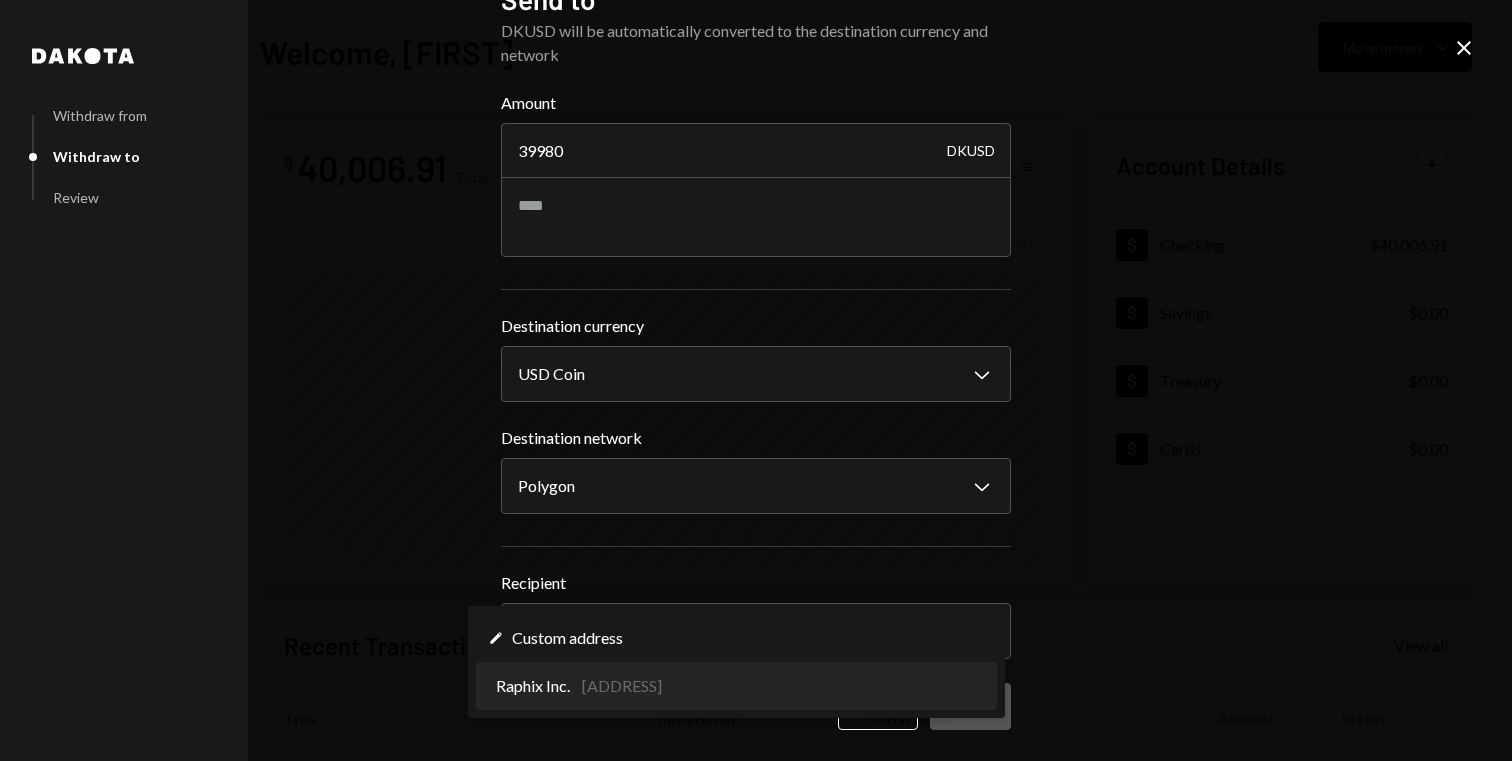 select on "**********" 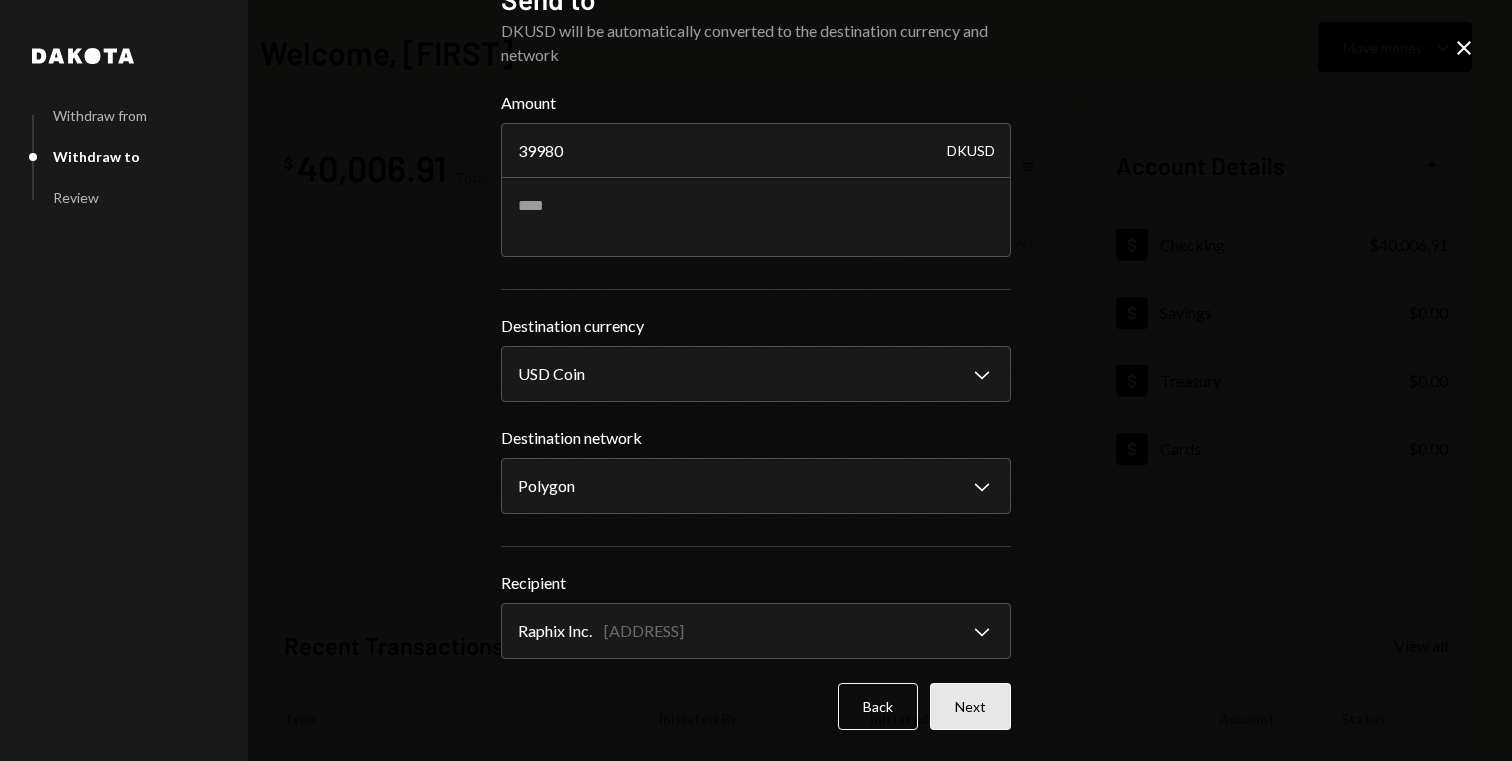 click on "Next" at bounding box center (970, 706) 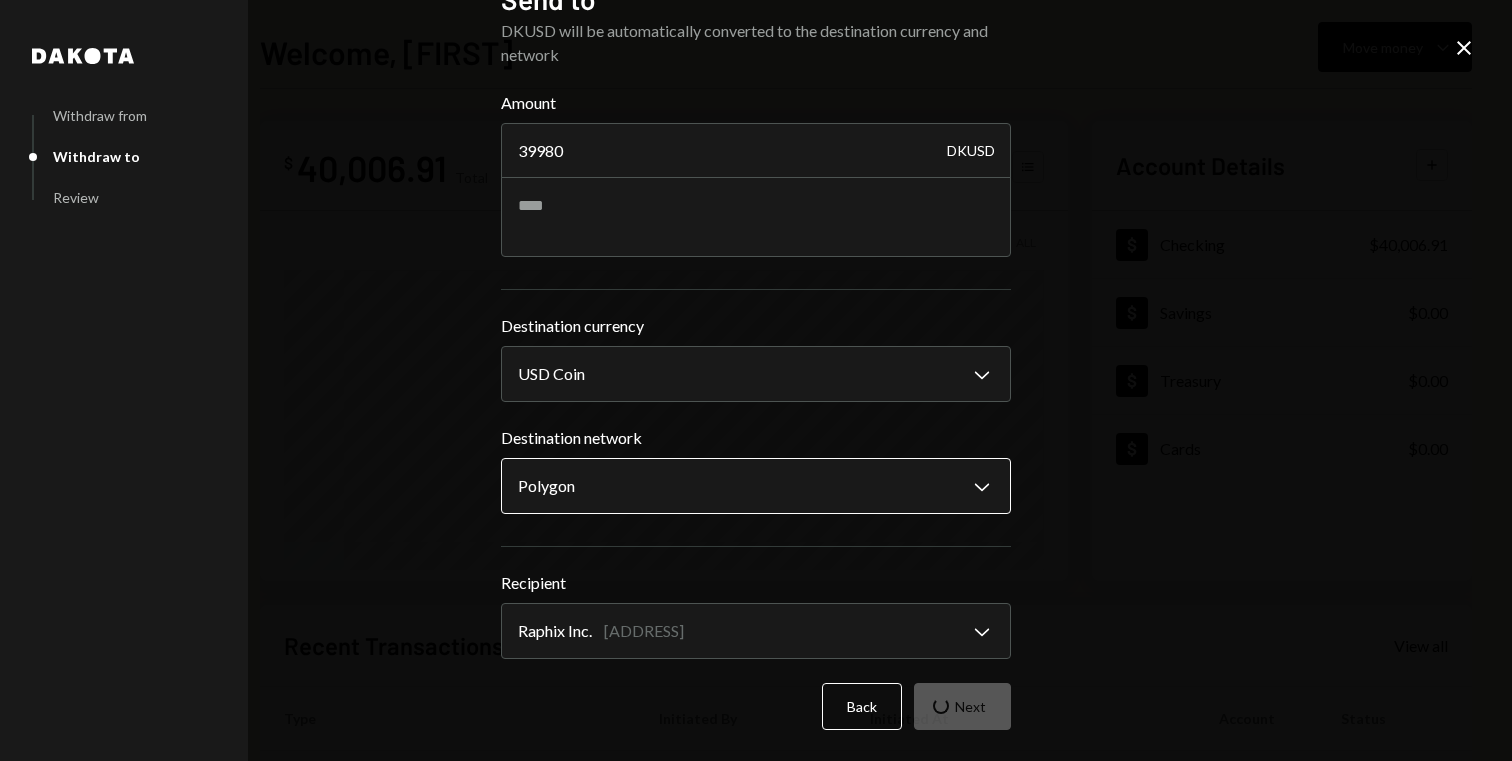 scroll, scrollTop: 0, scrollLeft: 0, axis: both 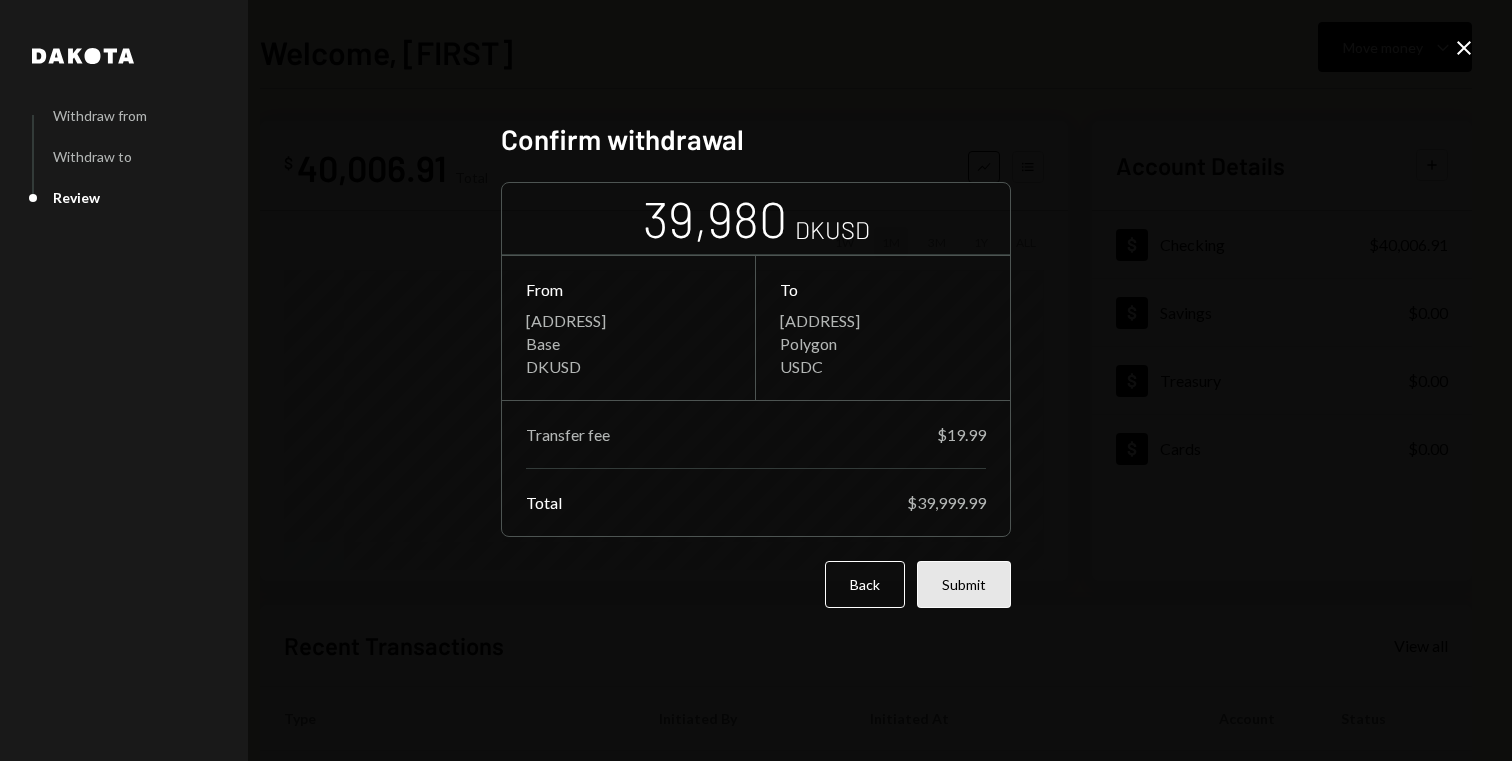 click on "Submit" at bounding box center [964, 584] 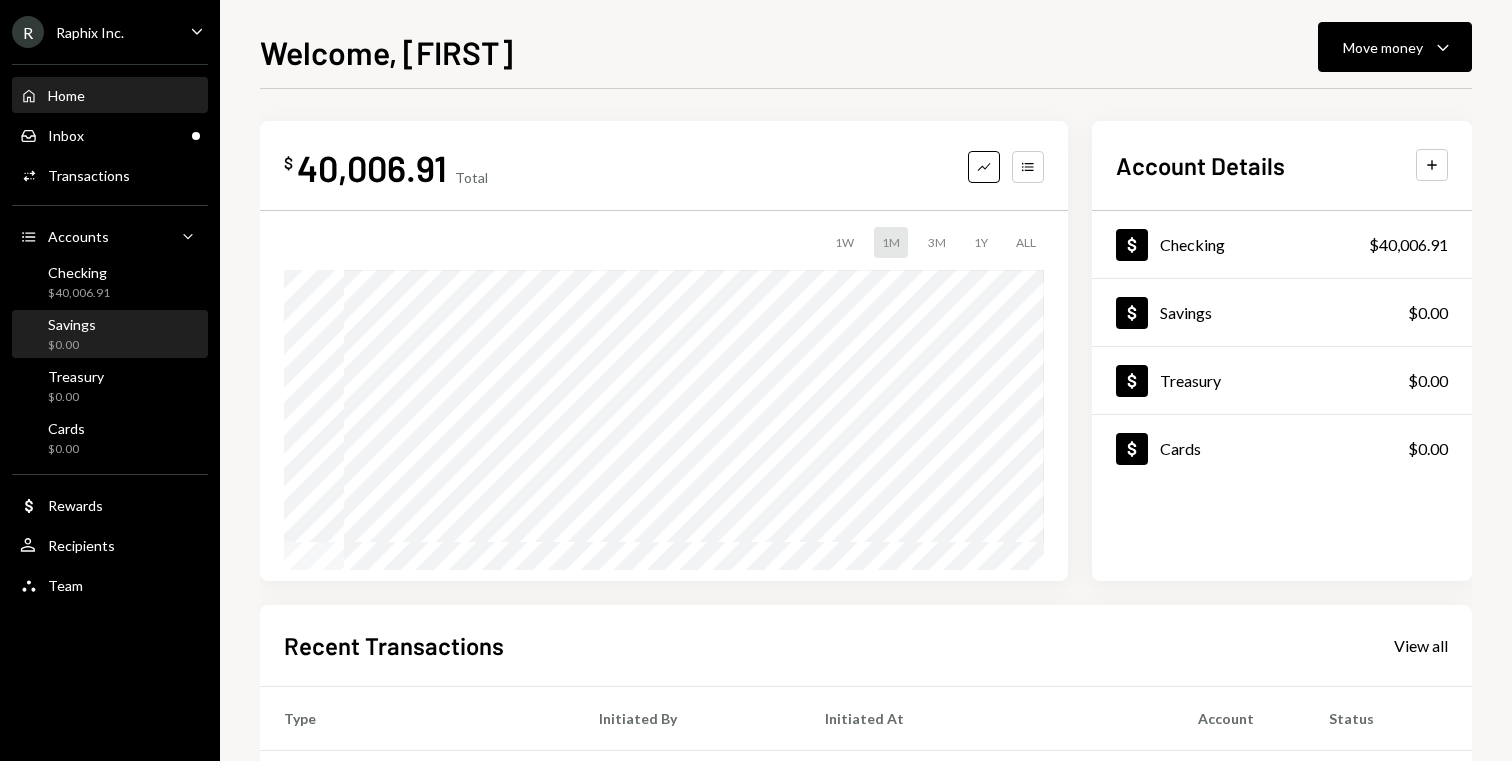 click on "Savings $0.00" at bounding box center [110, 335] 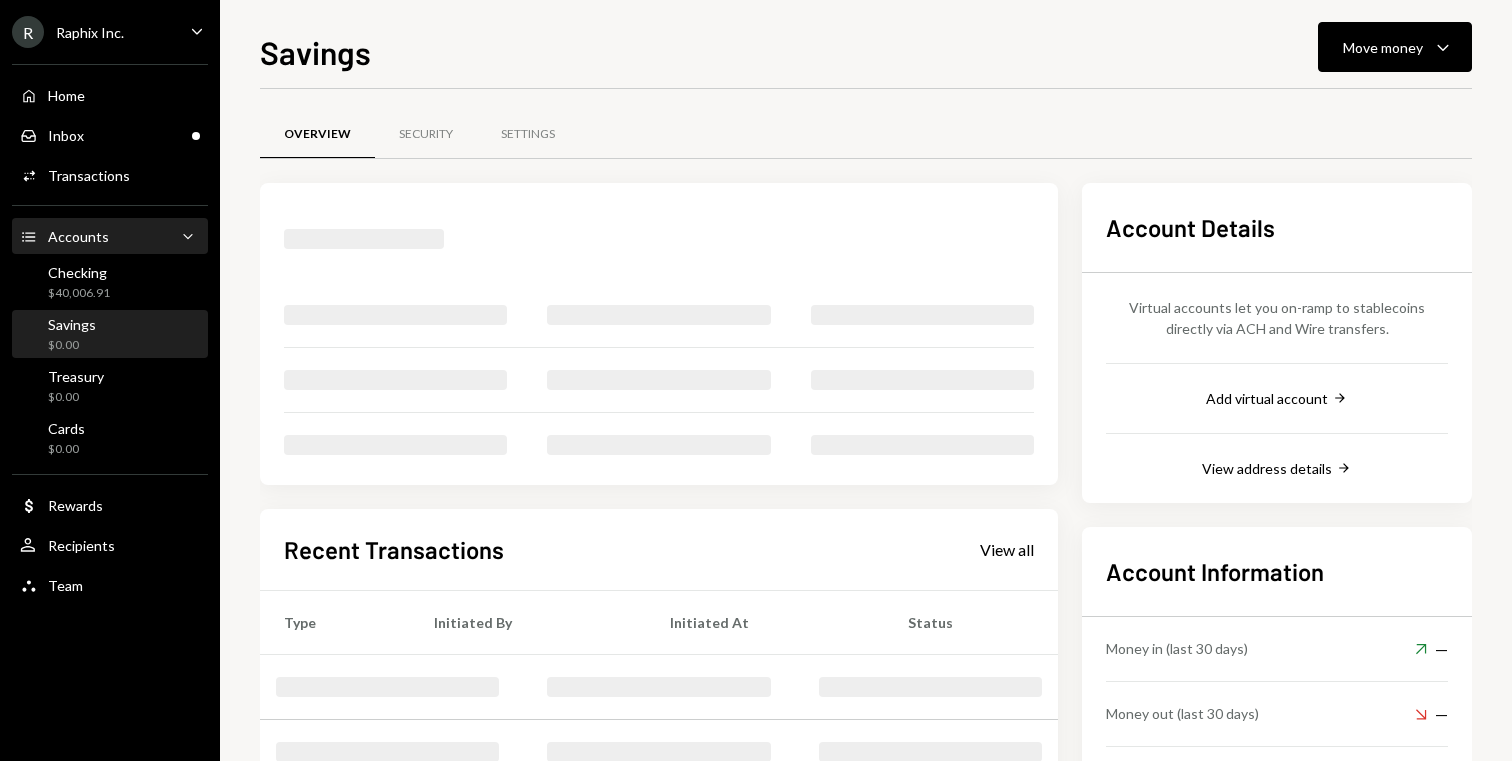 click on "Accounts Accounts Caret Down" at bounding box center [110, 237] 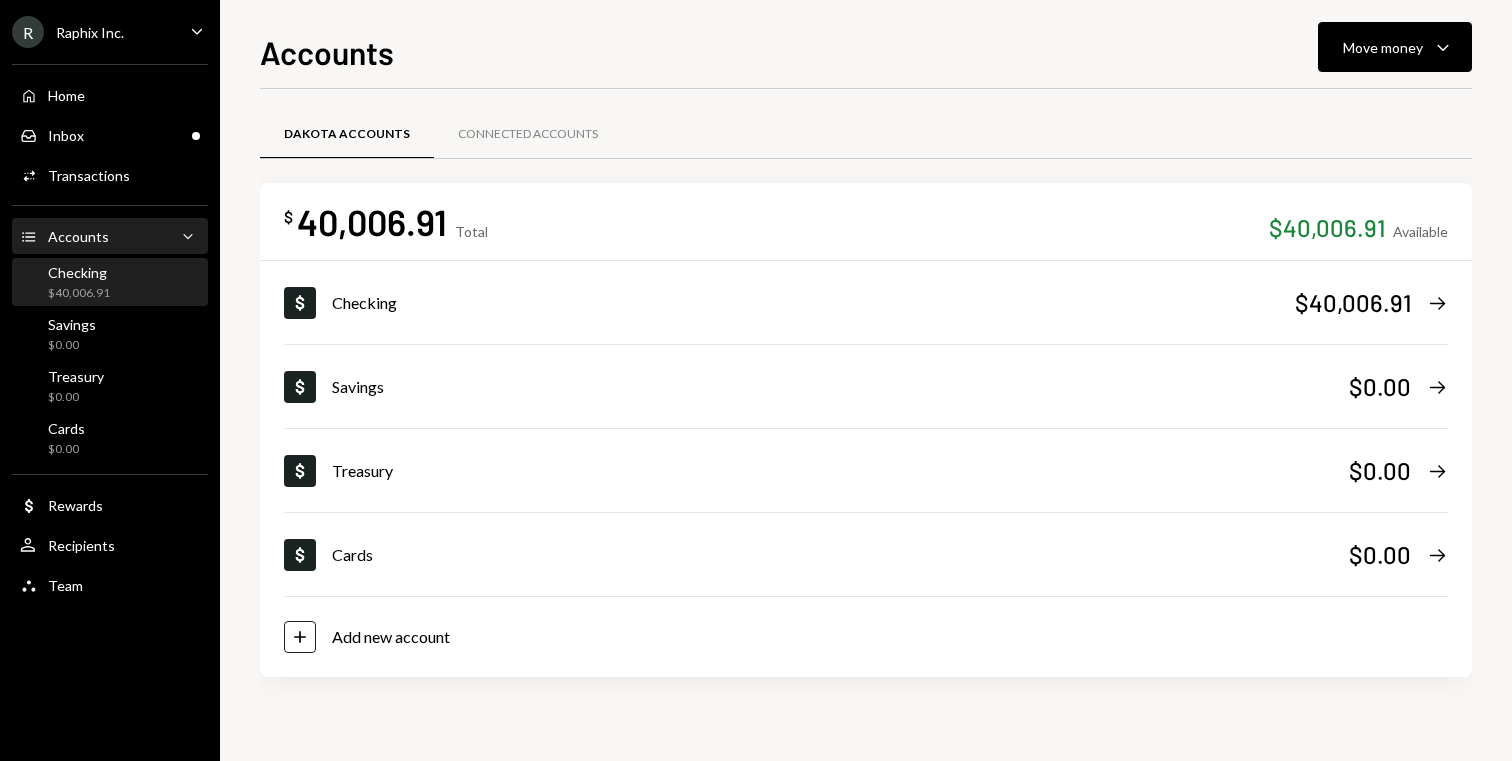 click on "Checking $40,006.91" at bounding box center [110, 283] 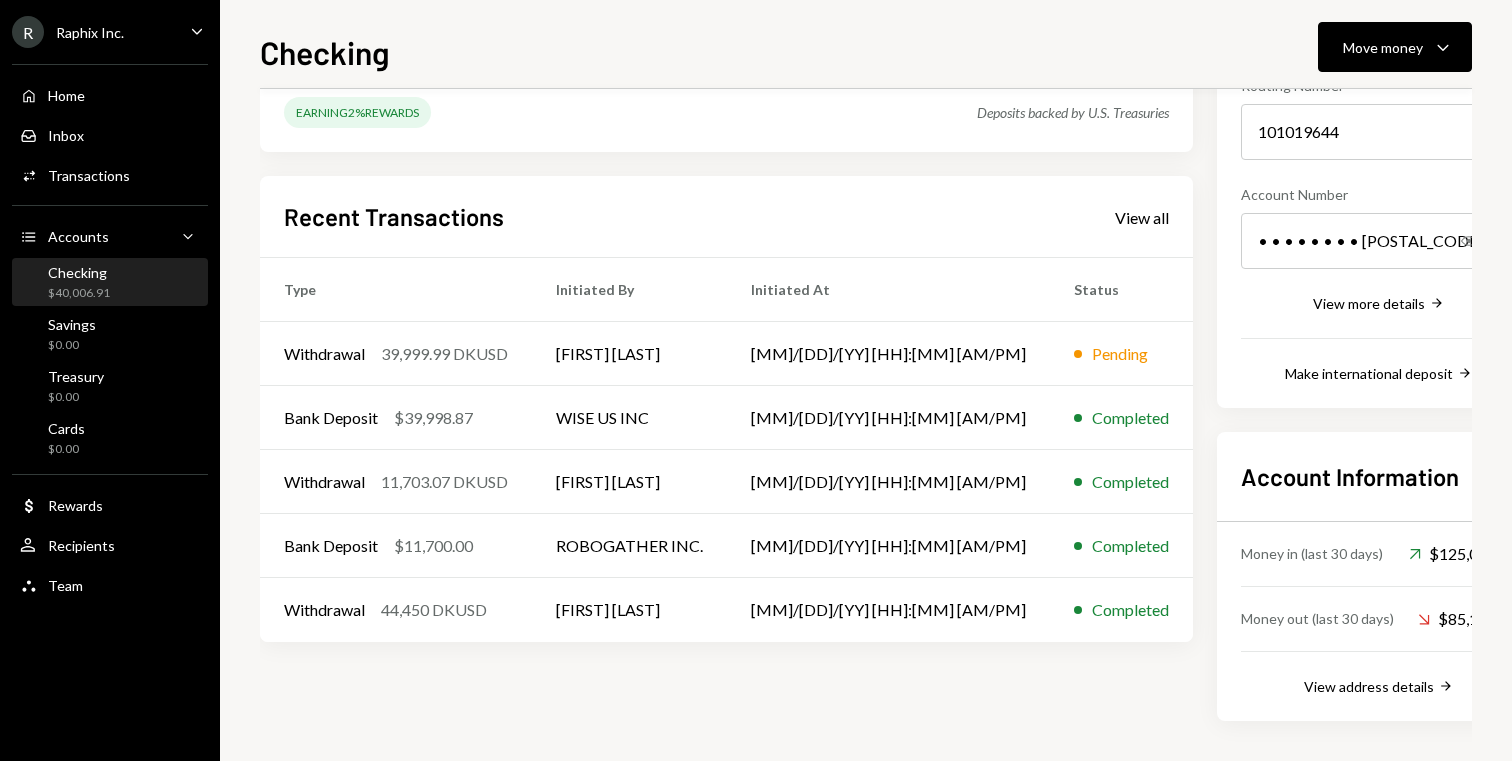 scroll, scrollTop: 0, scrollLeft: 0, axis: both 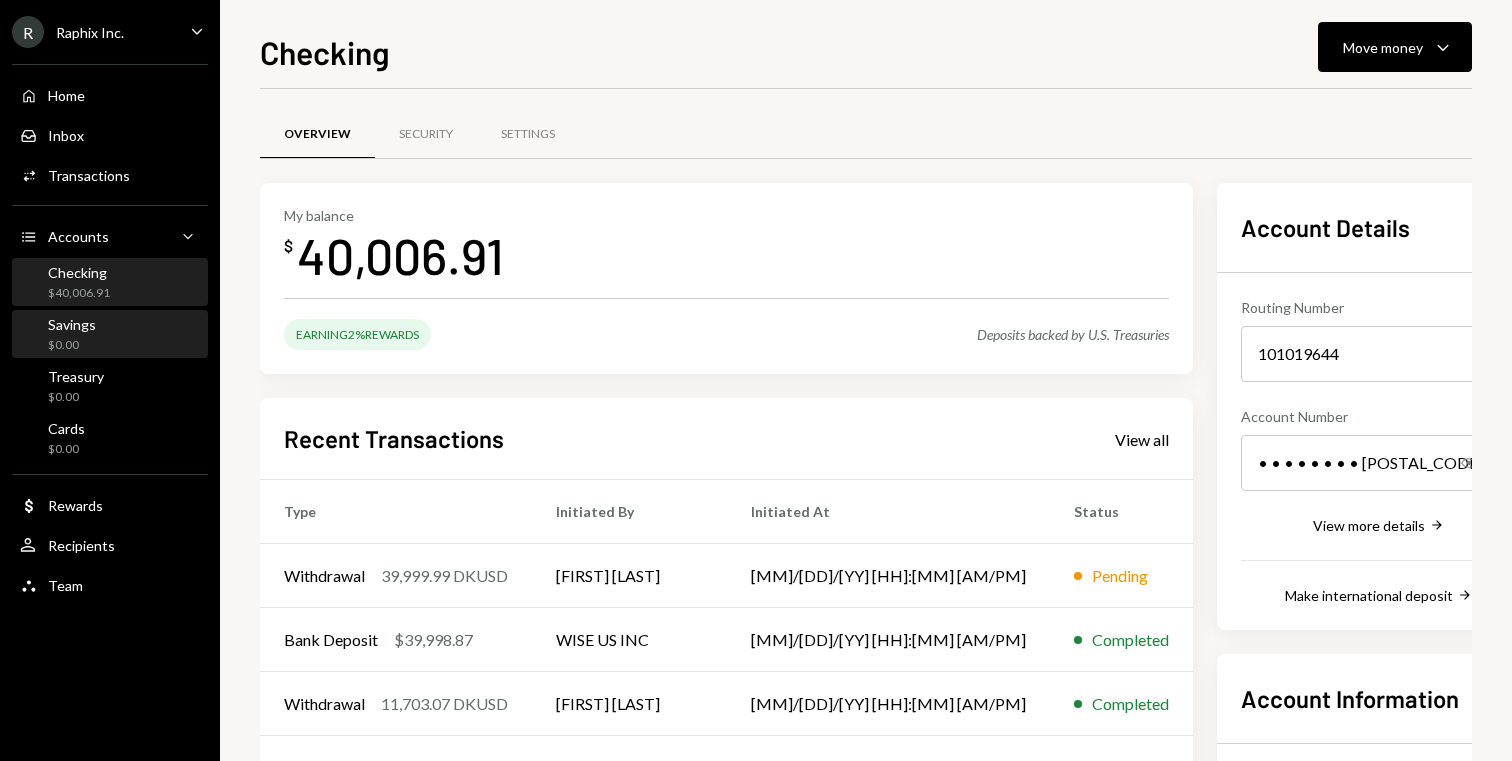 click on "Savings $0.00" at bounding box center (110, 335) 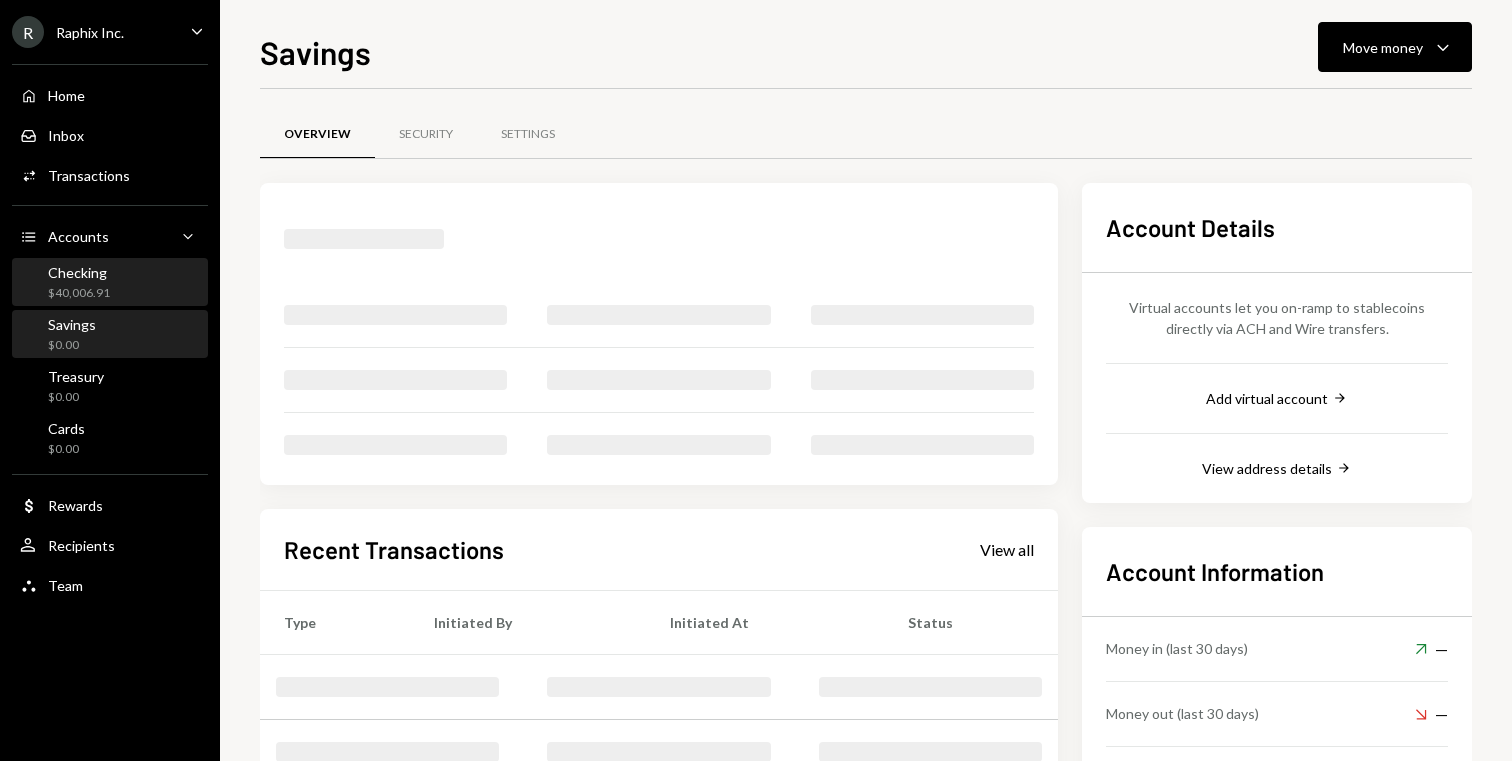click on "Checking $40,006.91" at bounding box center [110, 283] 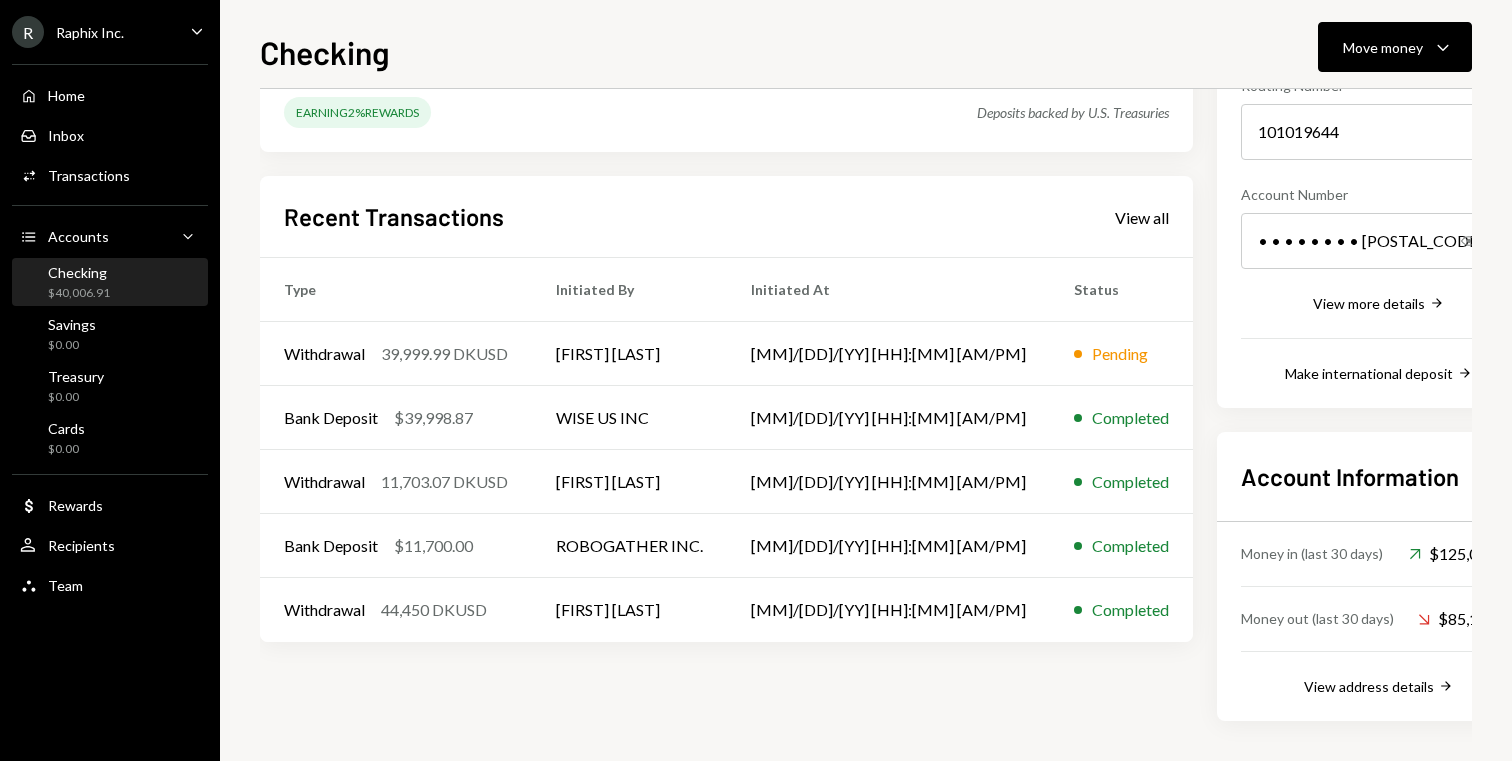 scroll, scrollTop: 0, scrollLeft: 0, axis: both 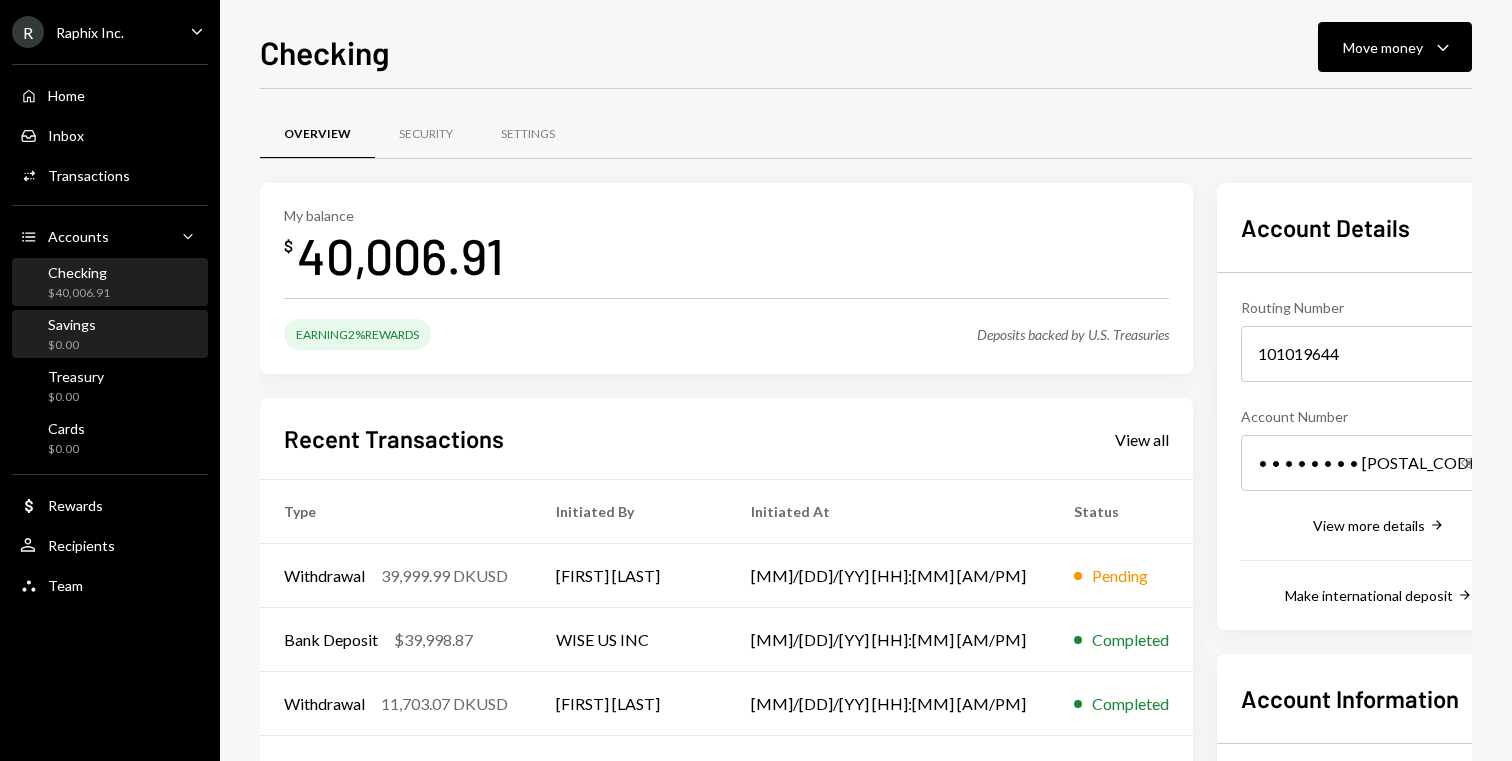 click on "Savings $0.00" at bounding box center [110, 335] 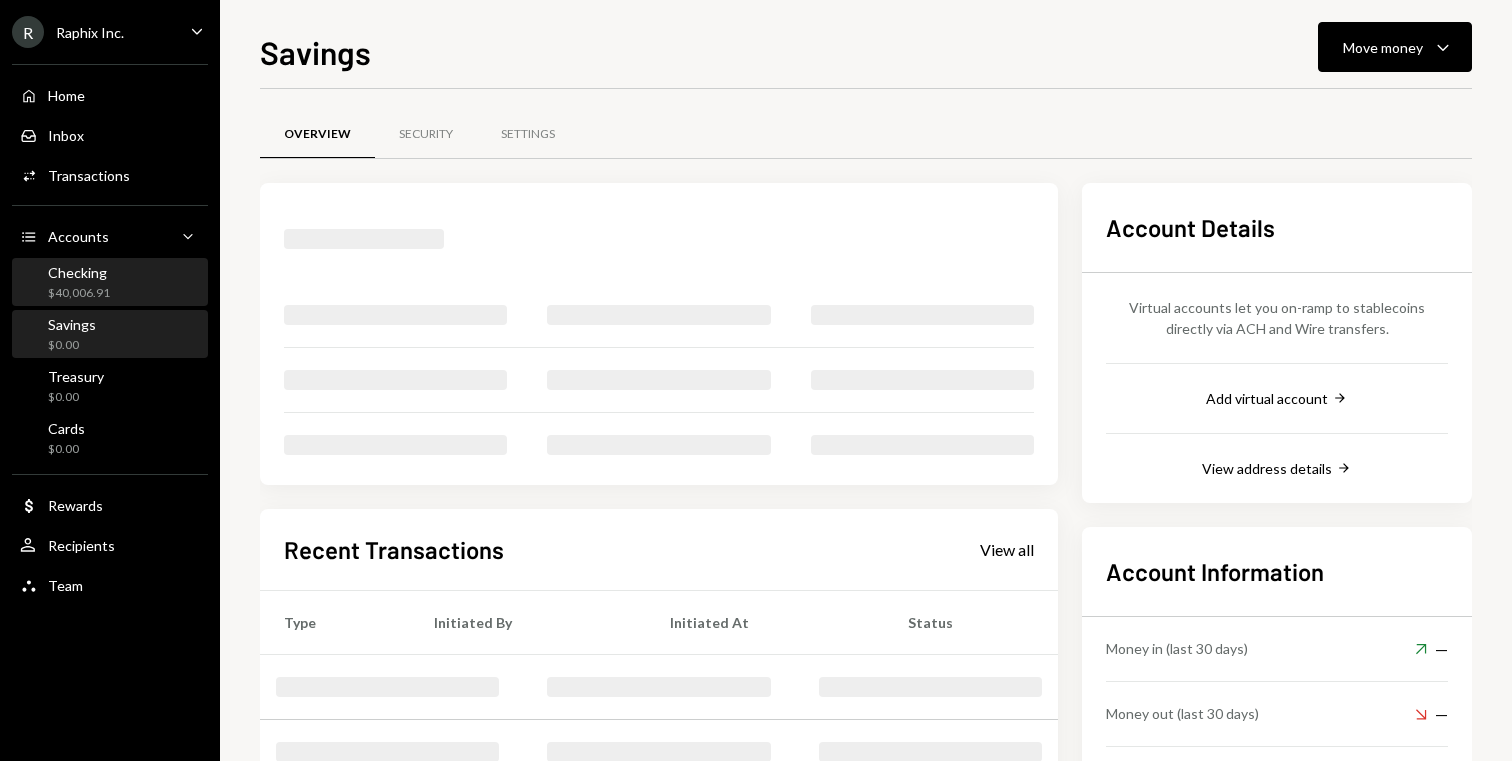 click on "Checking $40,006.91" at bounding box center [110, 283] 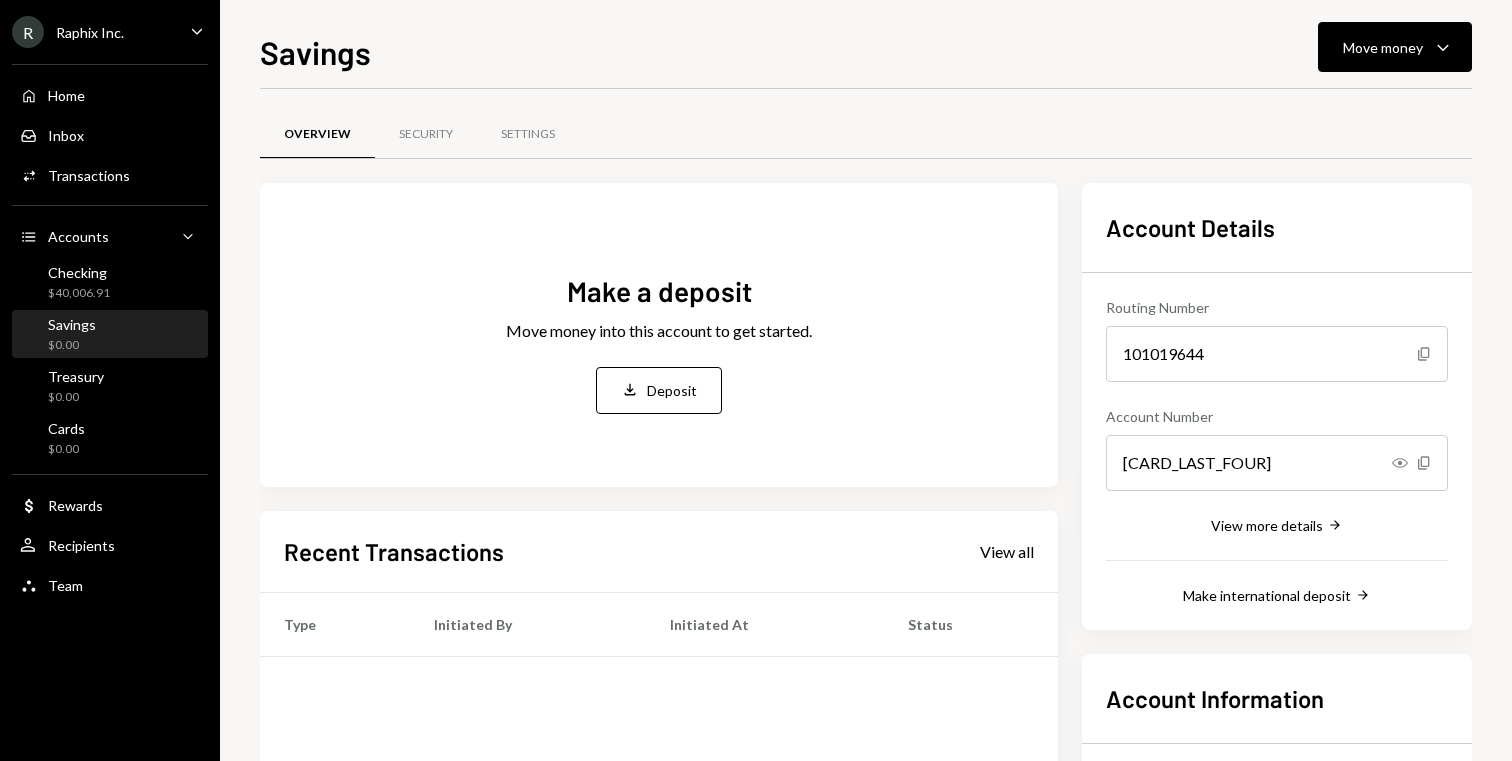 scroll, scrollTop: 0, scrollLeft: 0, axis: both 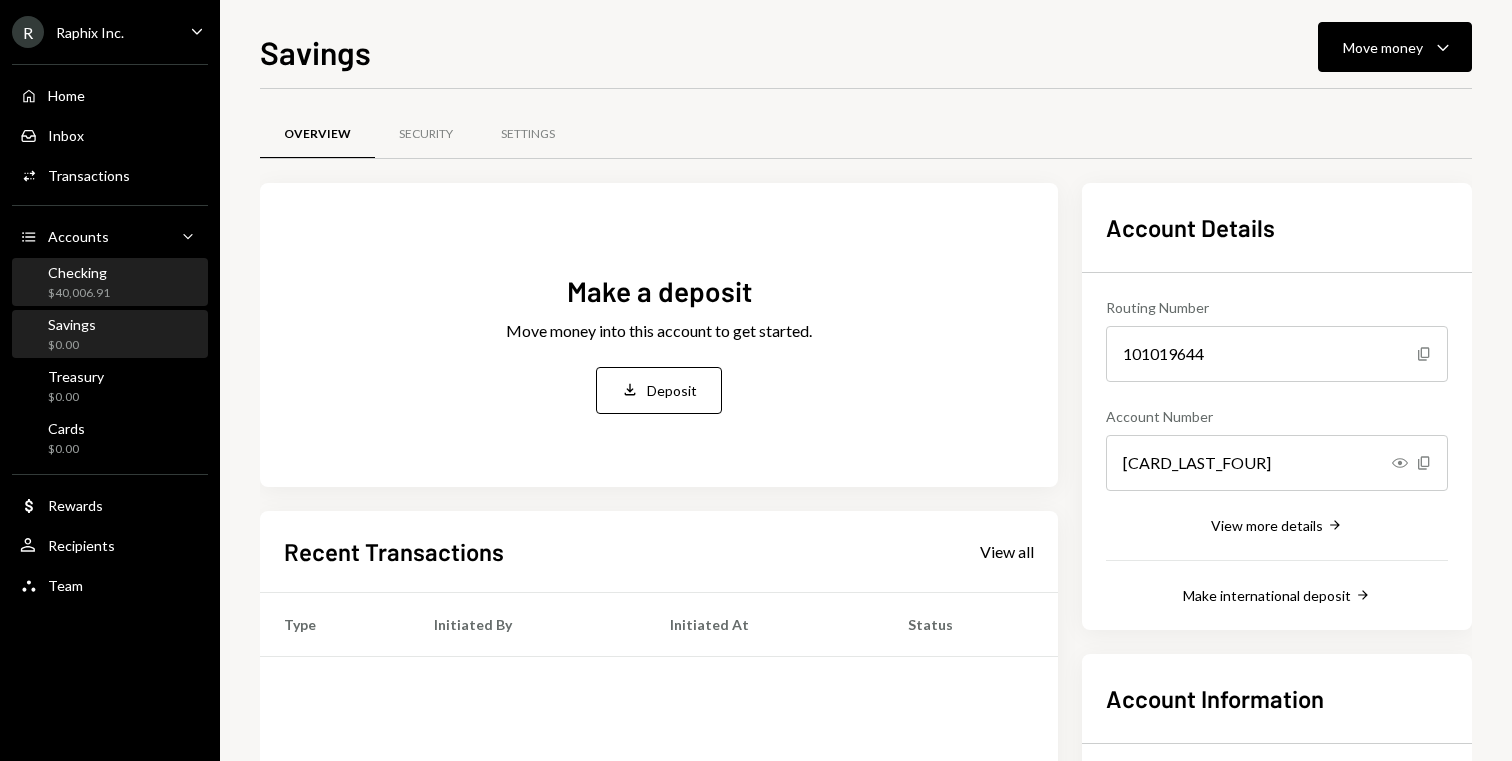 click on "$40,006.91" at bounding box center (79, 293) 